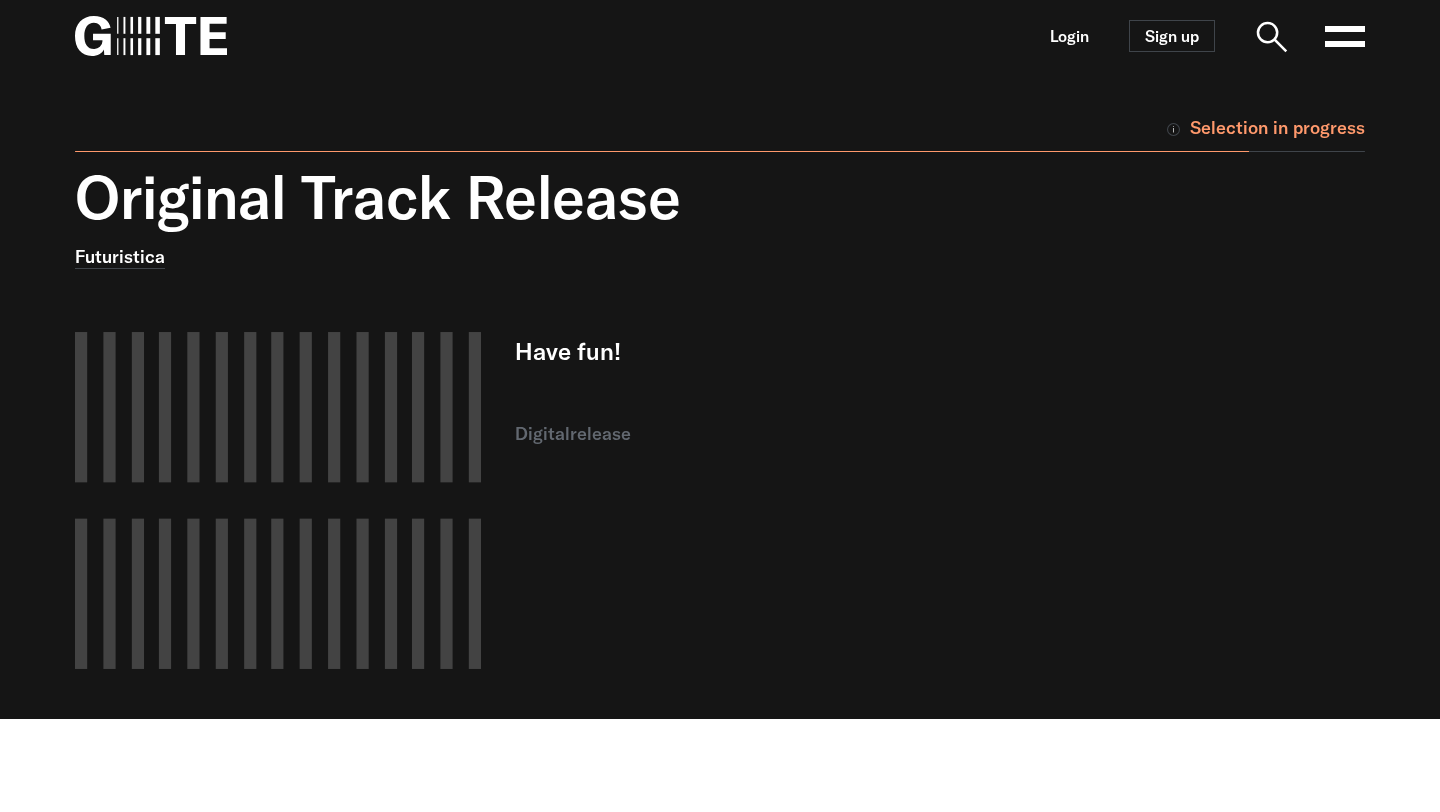scroll, scrollTop: 0, scrollLeft: 0, axis: both 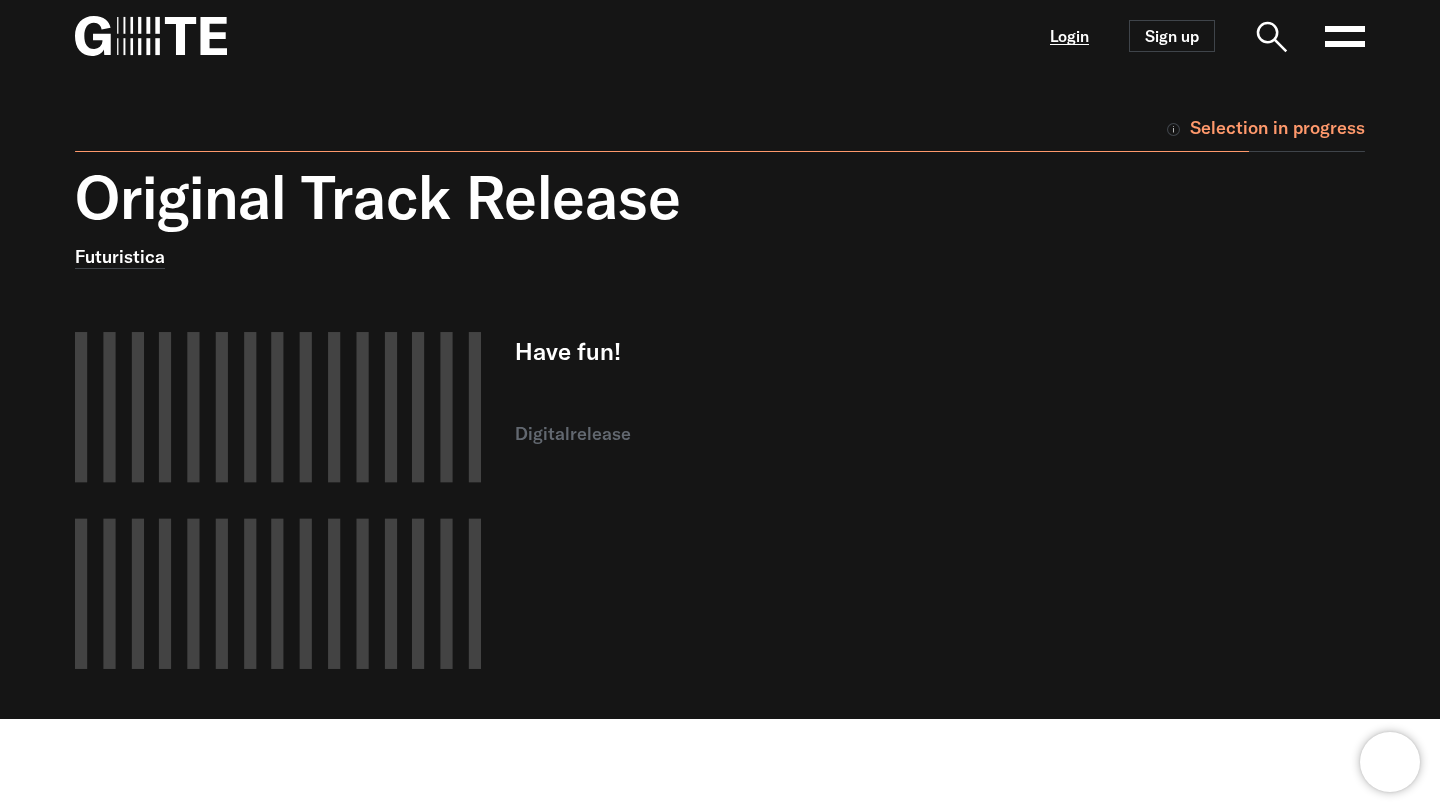 click on "Login" at bounding box center [1069, 36] 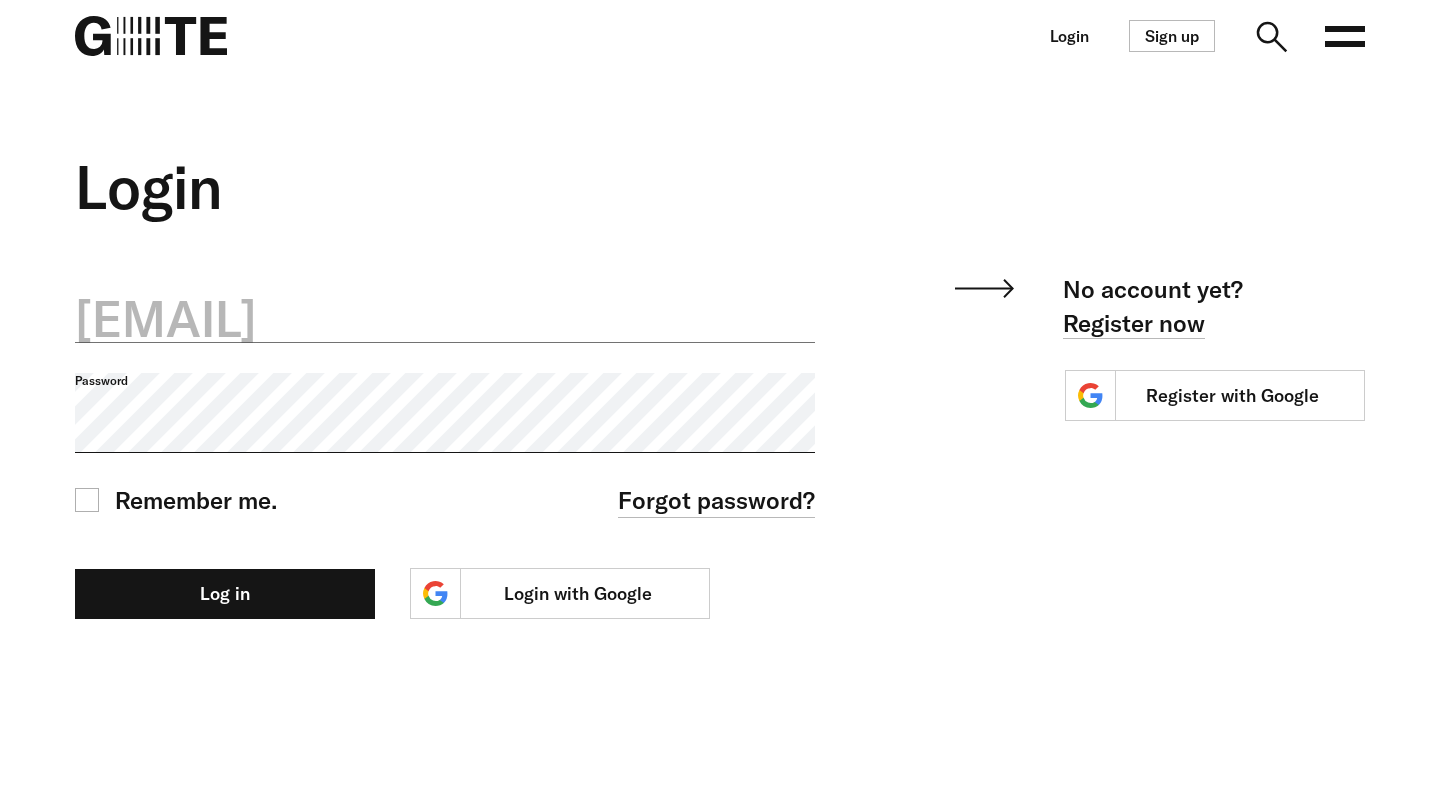 scroll, scrollTop: 0, scrollLeft: 0, axis: both 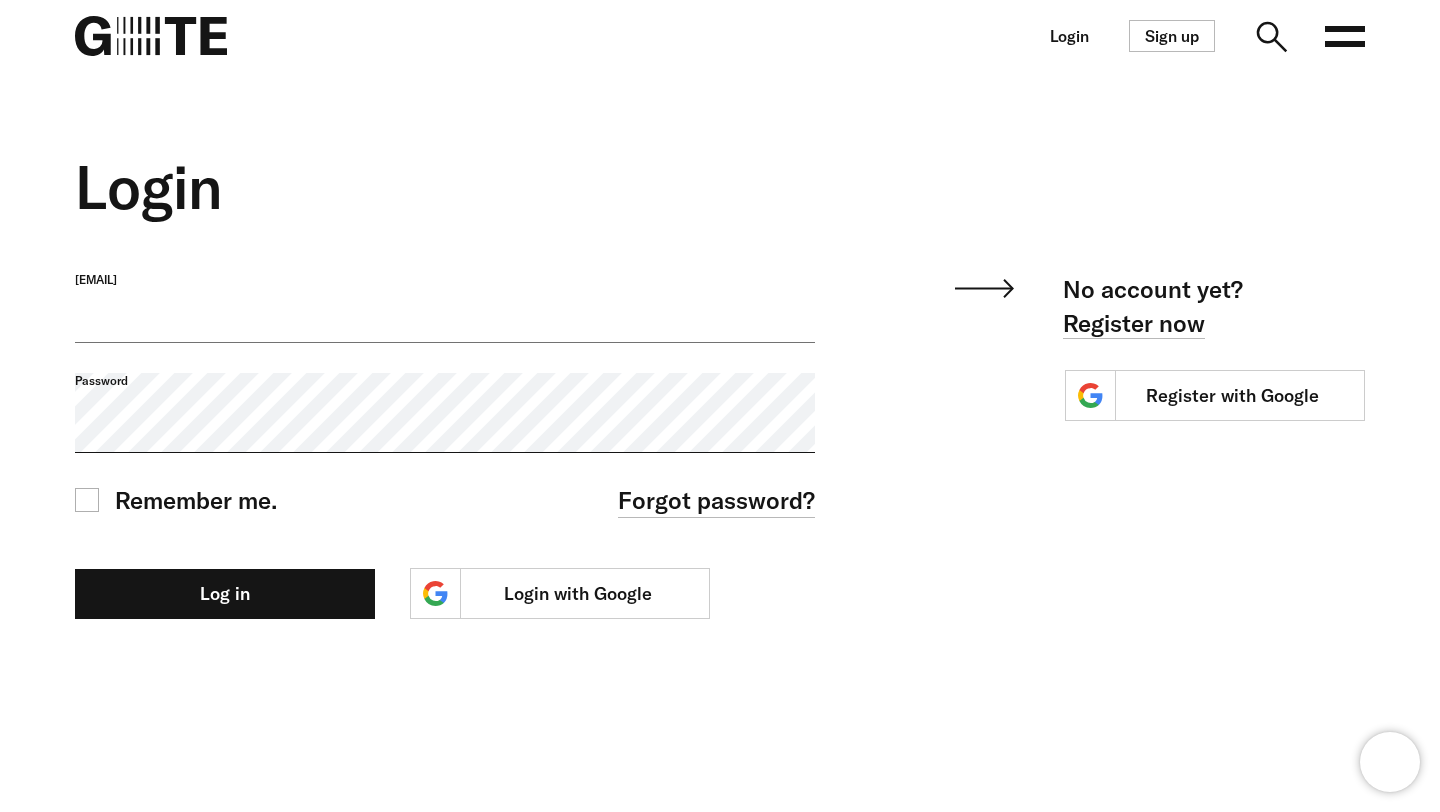 type on "**********" 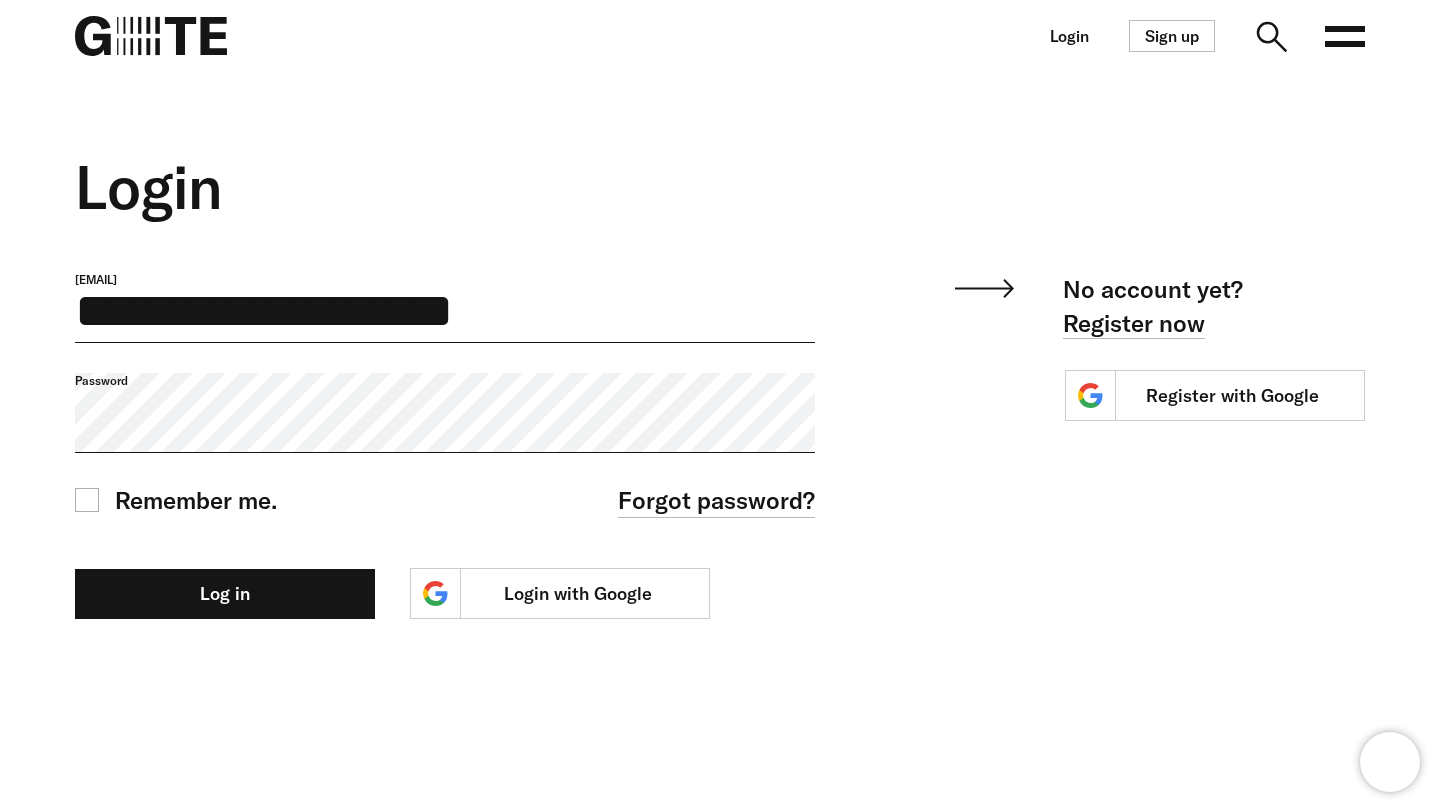 click on "Email" at bounding box center [445, 280] 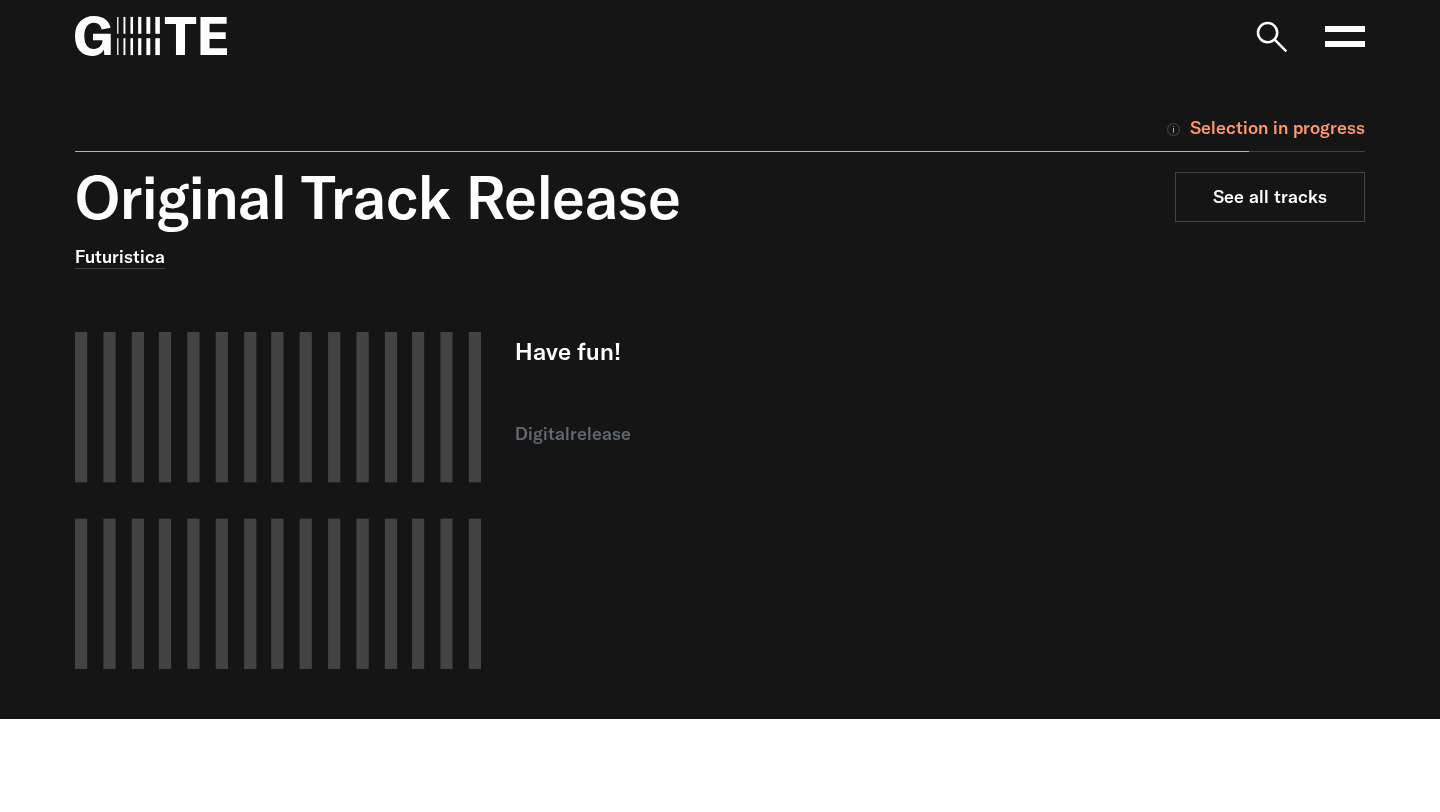 scroll, scrollTop: 0, scrollLeft: 0, axis: both 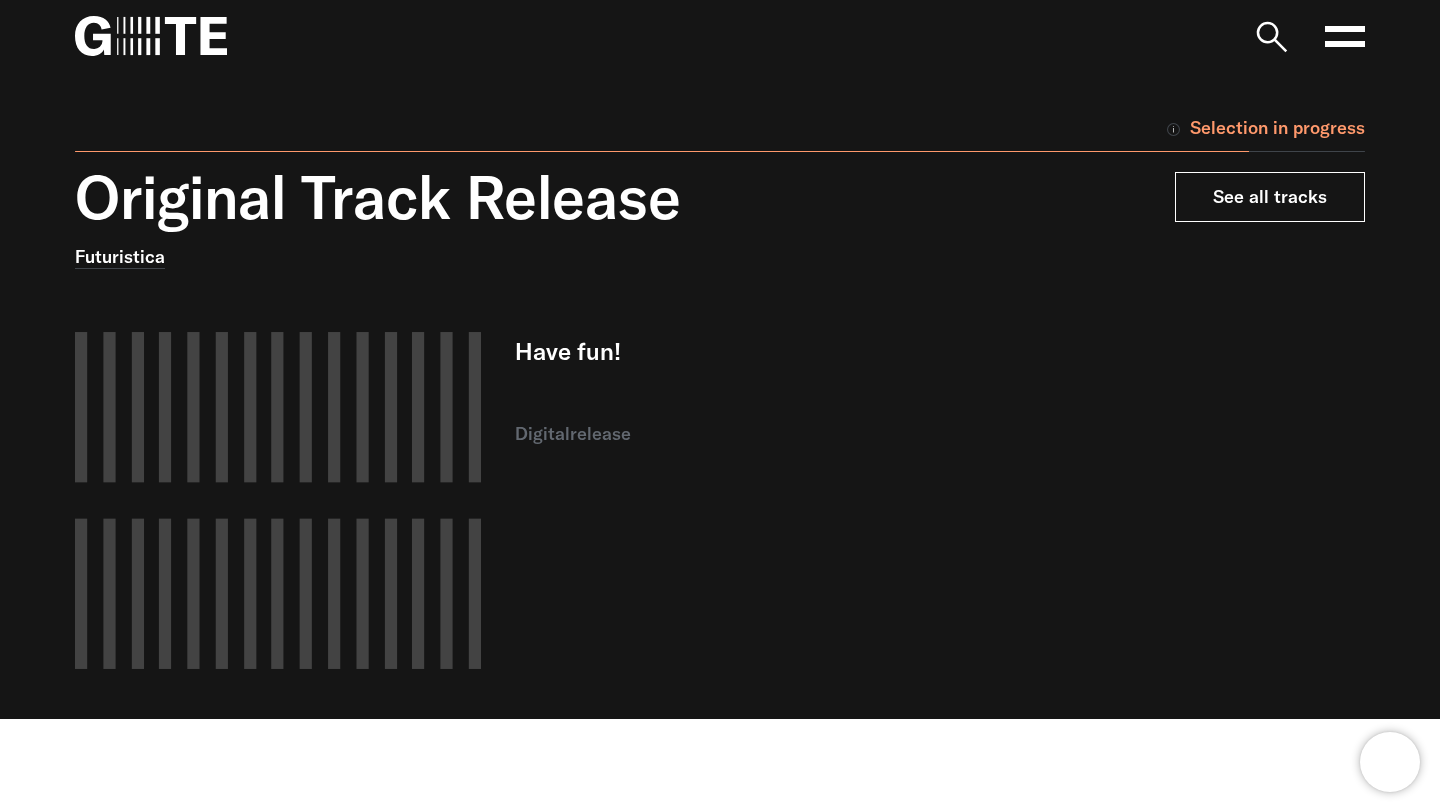 click on "See all tracks" at bounding box center (1270, 197) 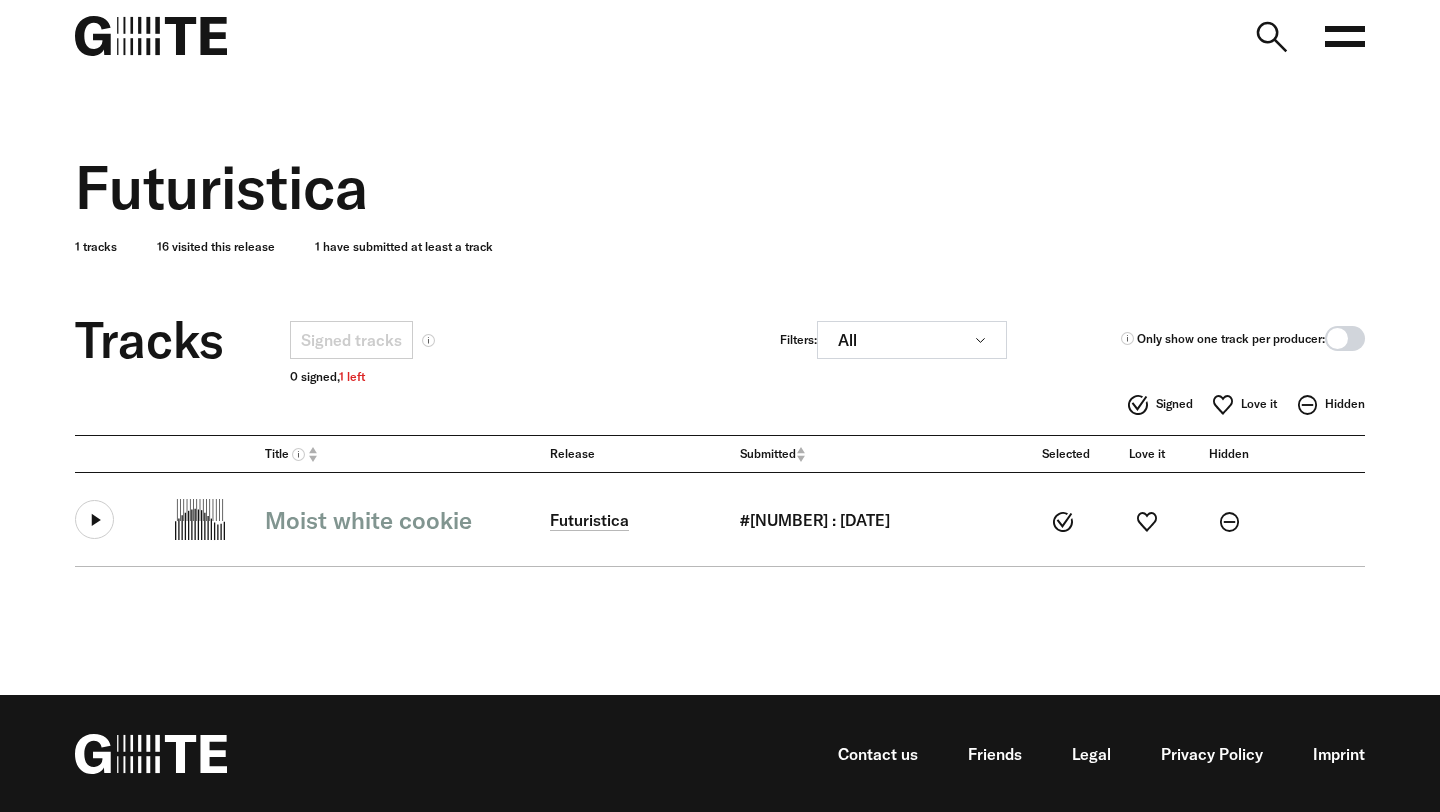 scroll, scrollTop: 0, scrollLeft: 0, axis: both 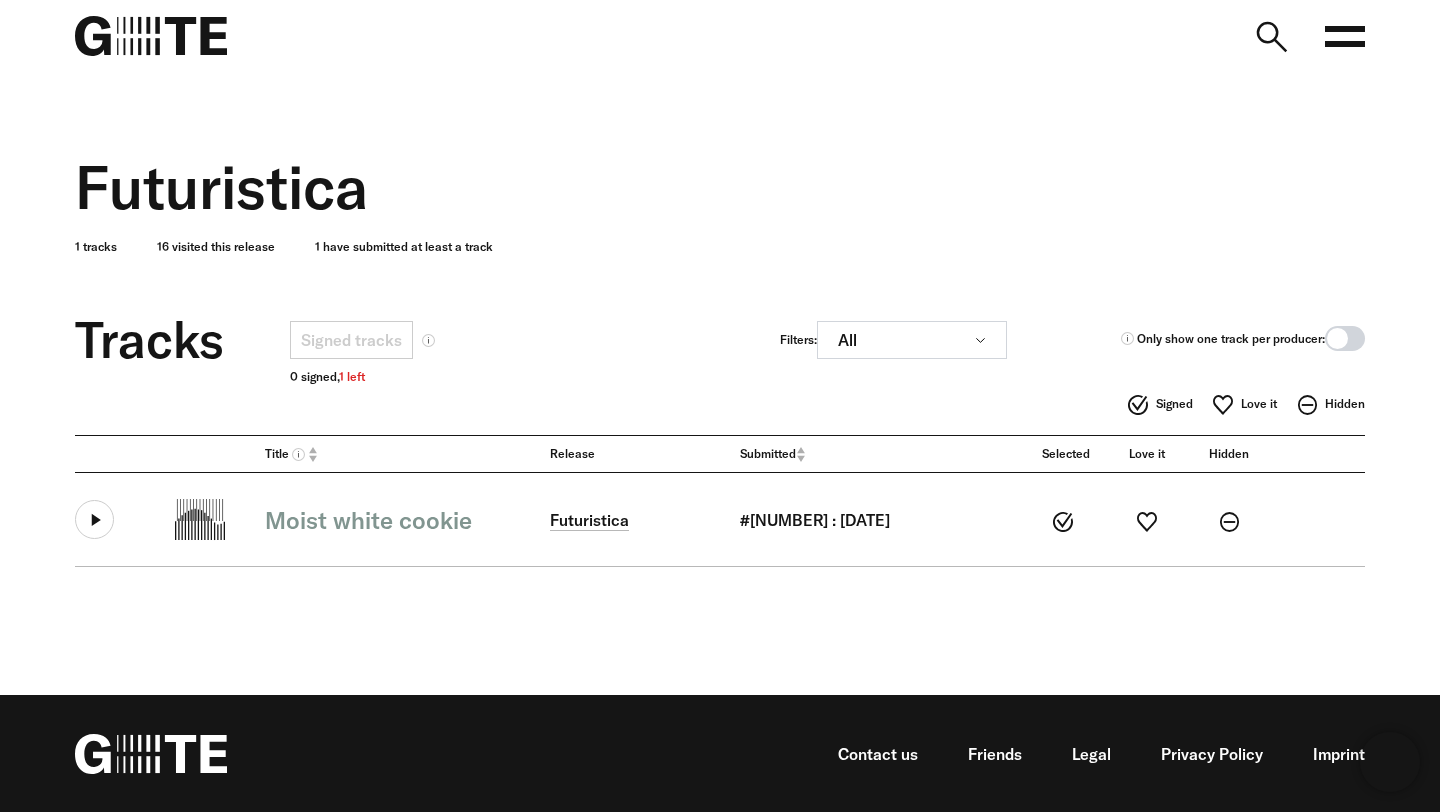 click on "Title
Release
Submitted
Selected
Love it
Hidden
Moist white cookie
Futuristica
#1 : 04.03.2024" at bounding box center (705, 541) 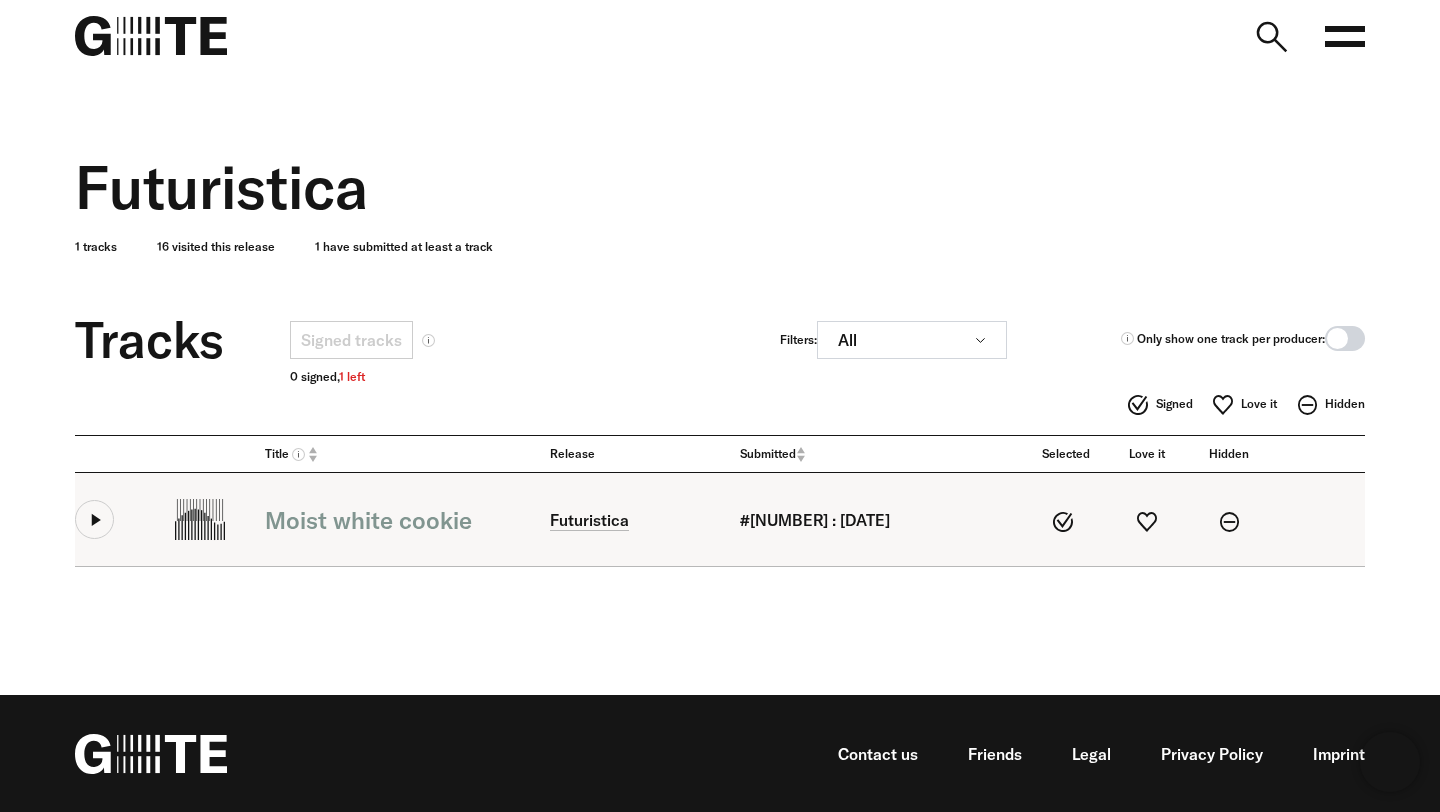 click at bounding box center (94, 519) 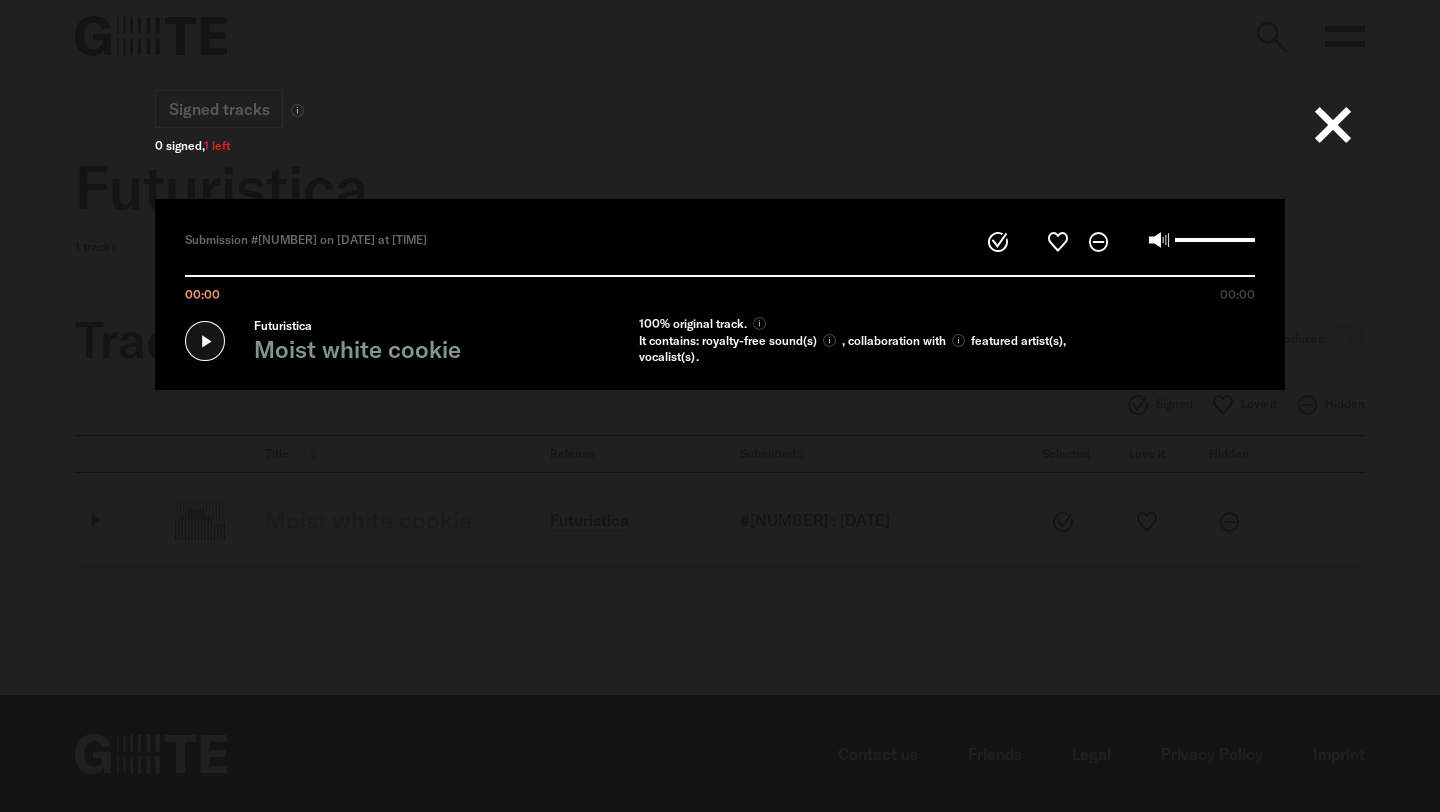 click at bounding box center [1333, 125] 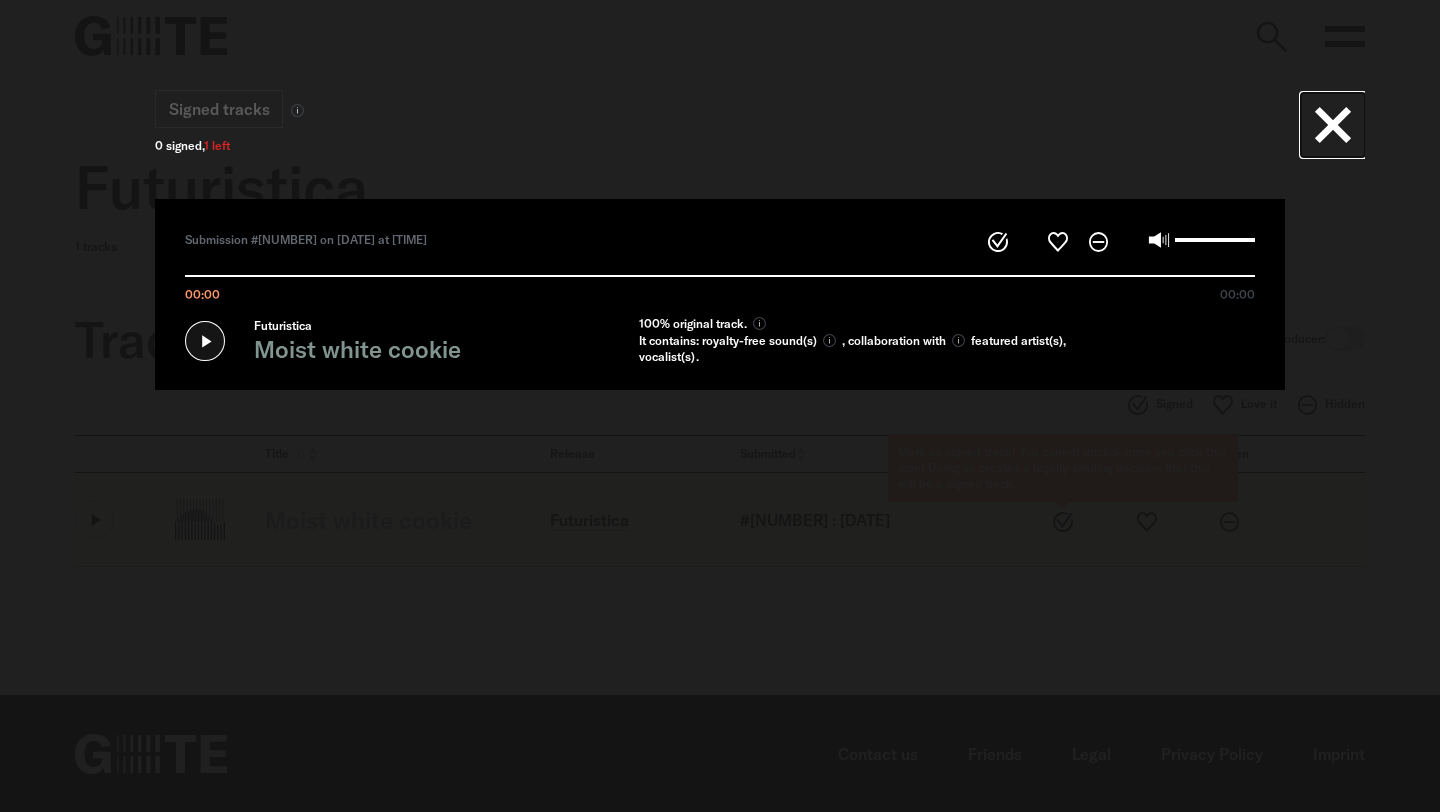 click on "Mark as signed track! You cannot unclick once you click this icon! Doing so creates a legally-binding decision that this will be a signed track." at bounding box center [1063, 522] 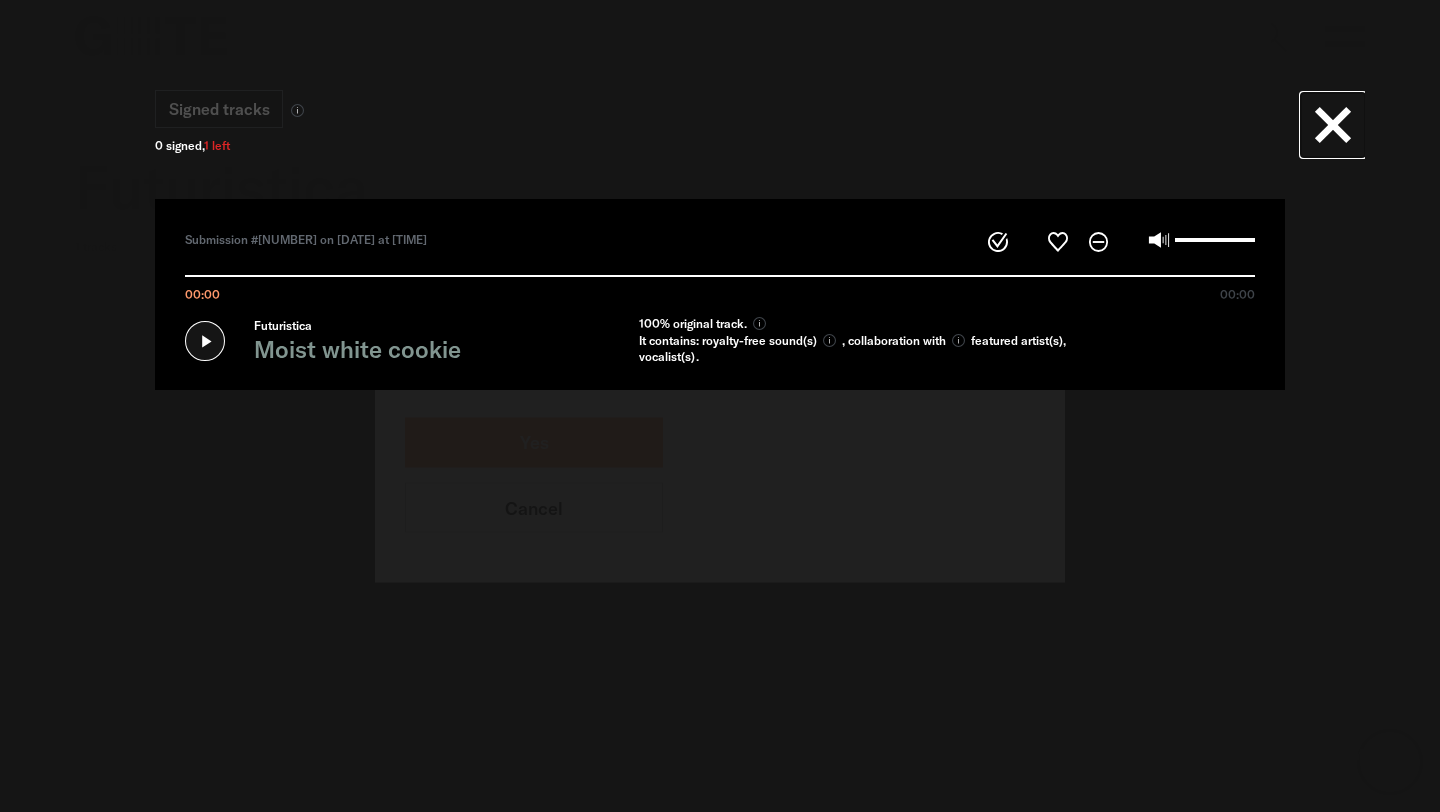 click on "Yes" at bounding box center (534, 443) 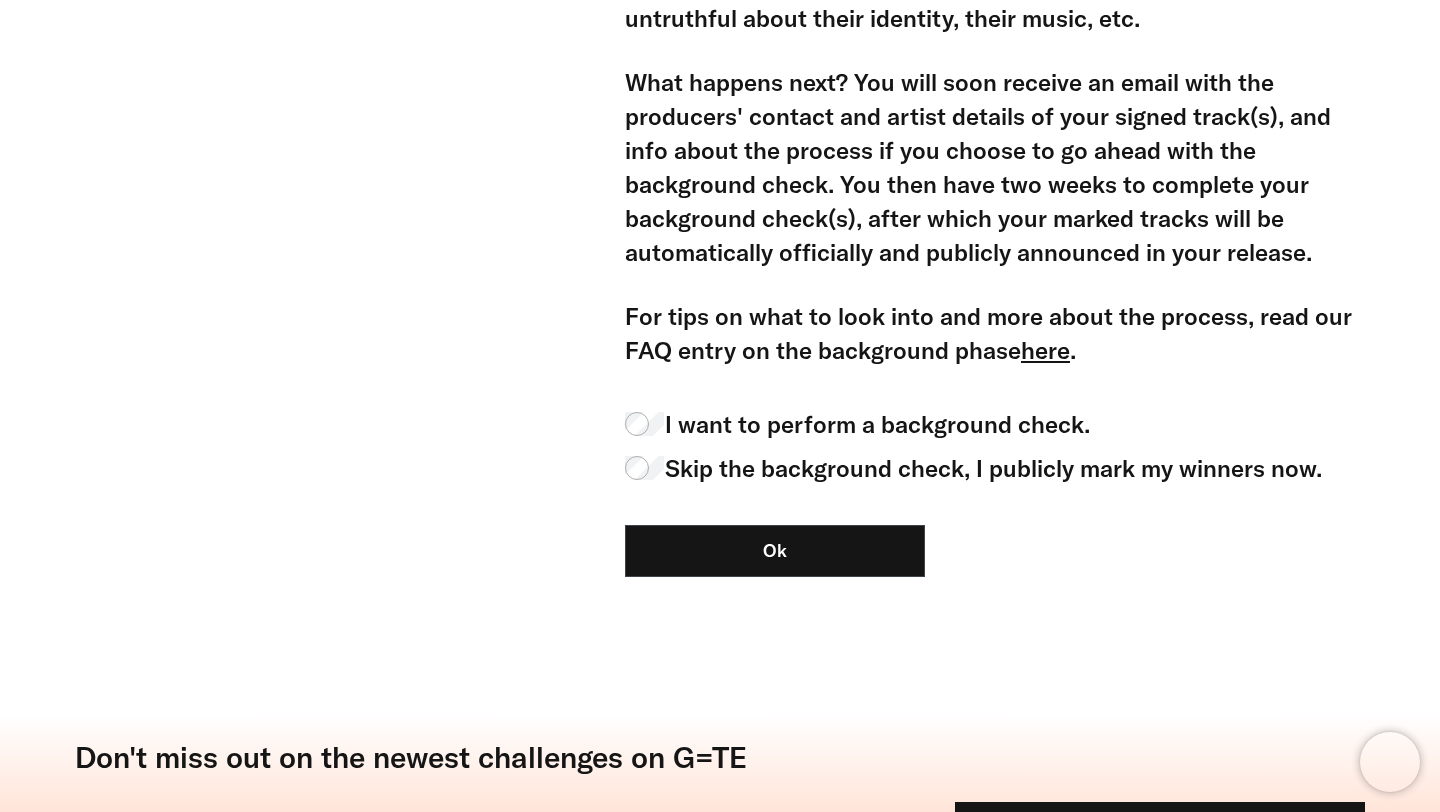 scroll, scrollTop: 771, scrollLeft: 0, axis: vertical 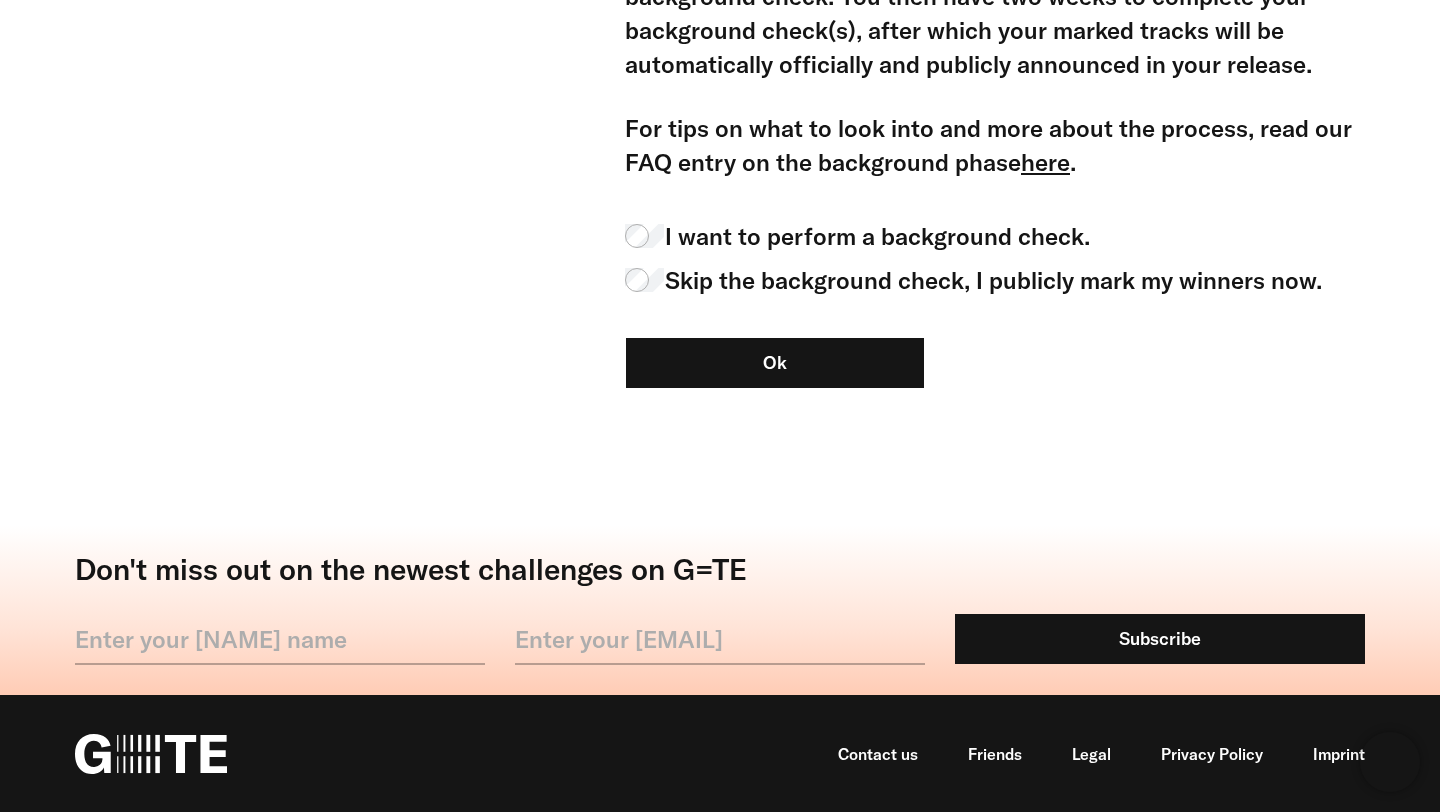 click on "Ok" at bounding box center [775, 363] 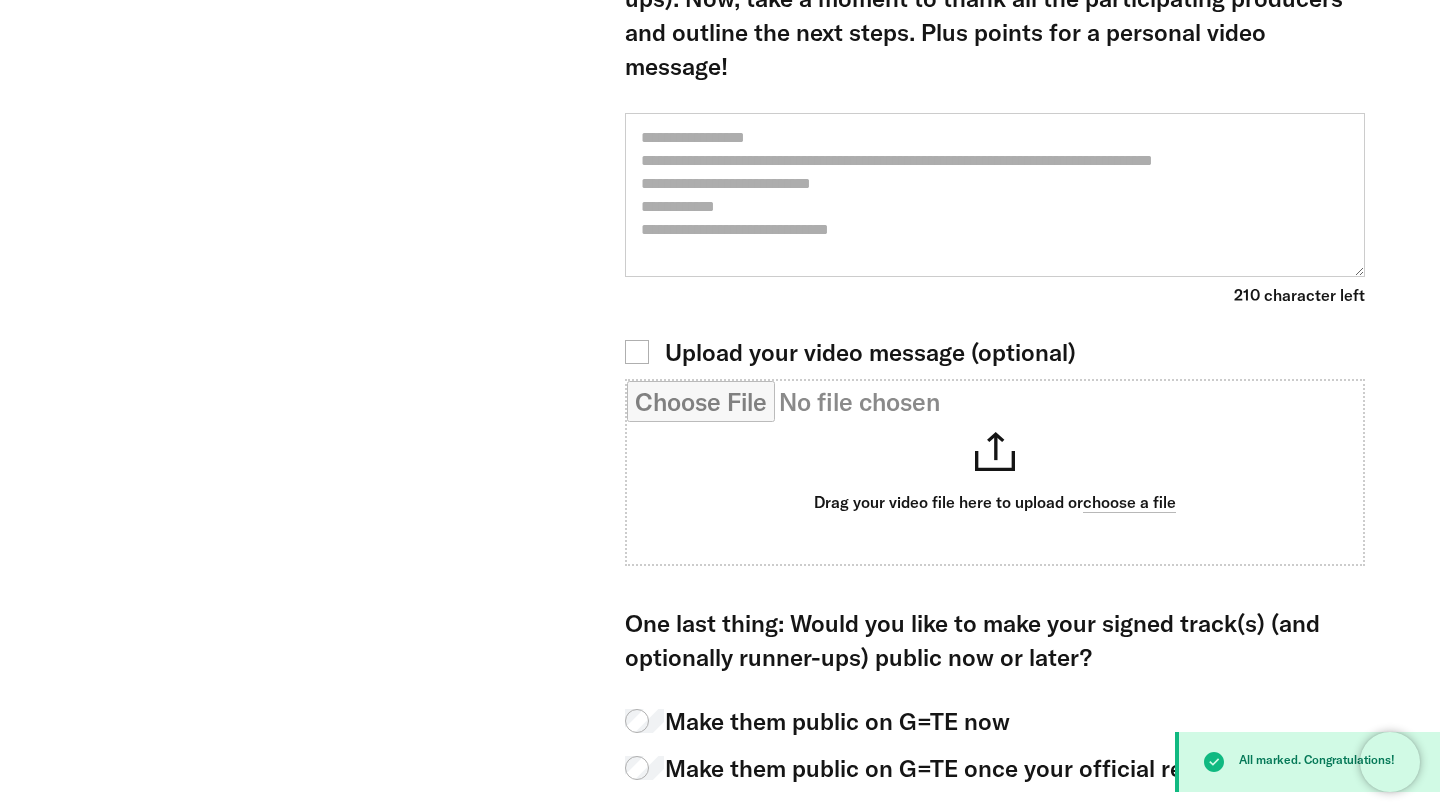 scroll, scrollTop: 383, scrollLeft: 0, axis: vertical 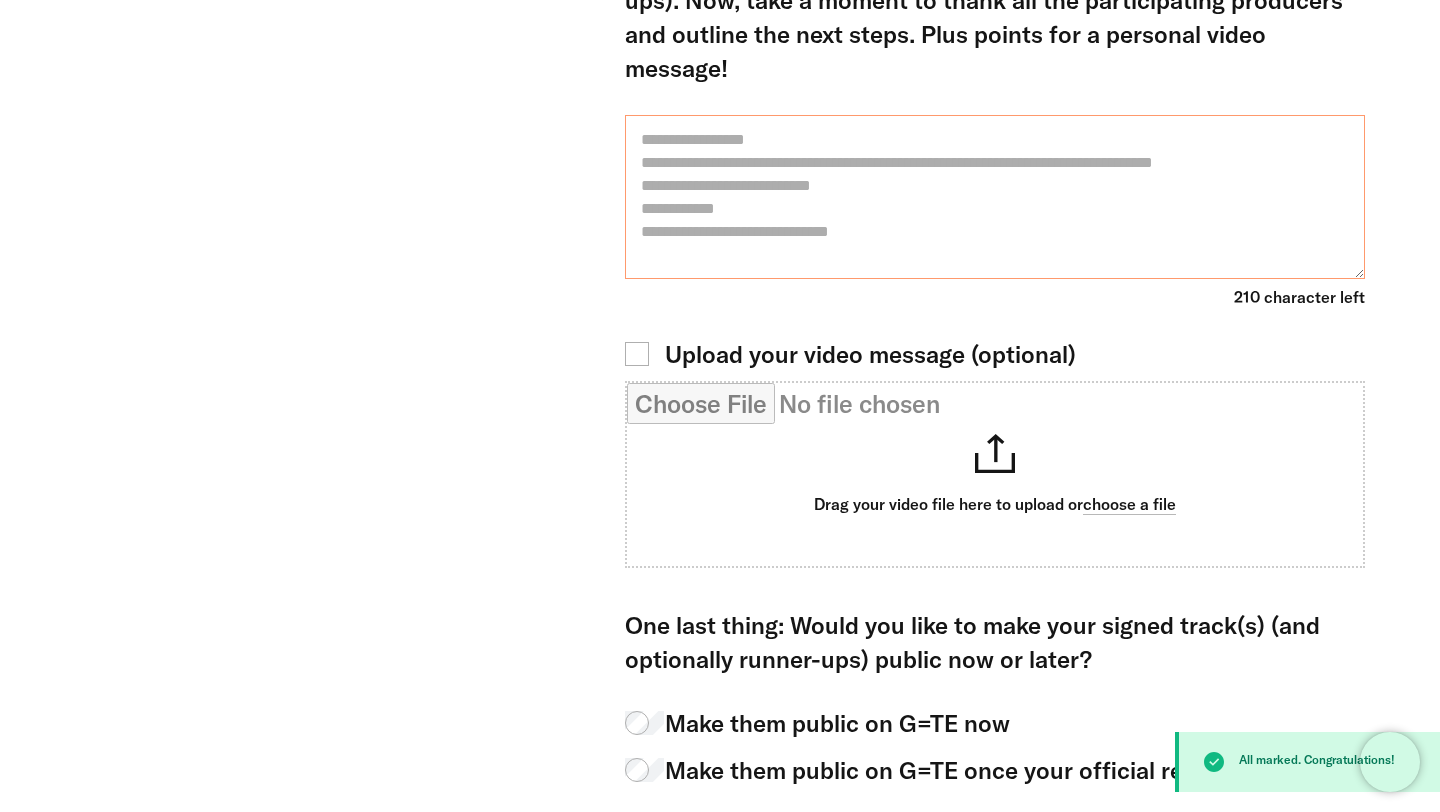click at bounding box center [995, 197] 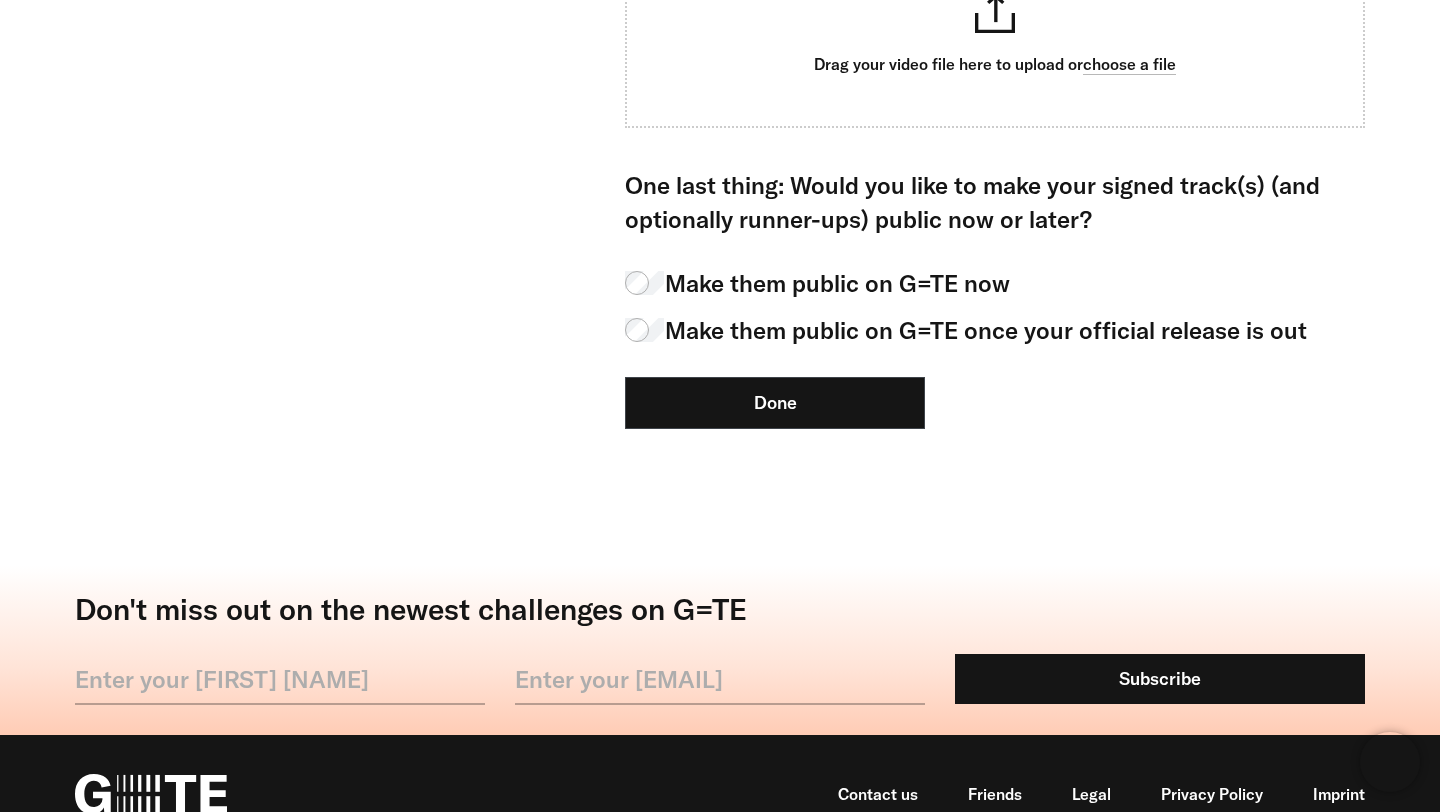 scroll, scrollTop: 835, scrollLeft: 0, axis: vertical 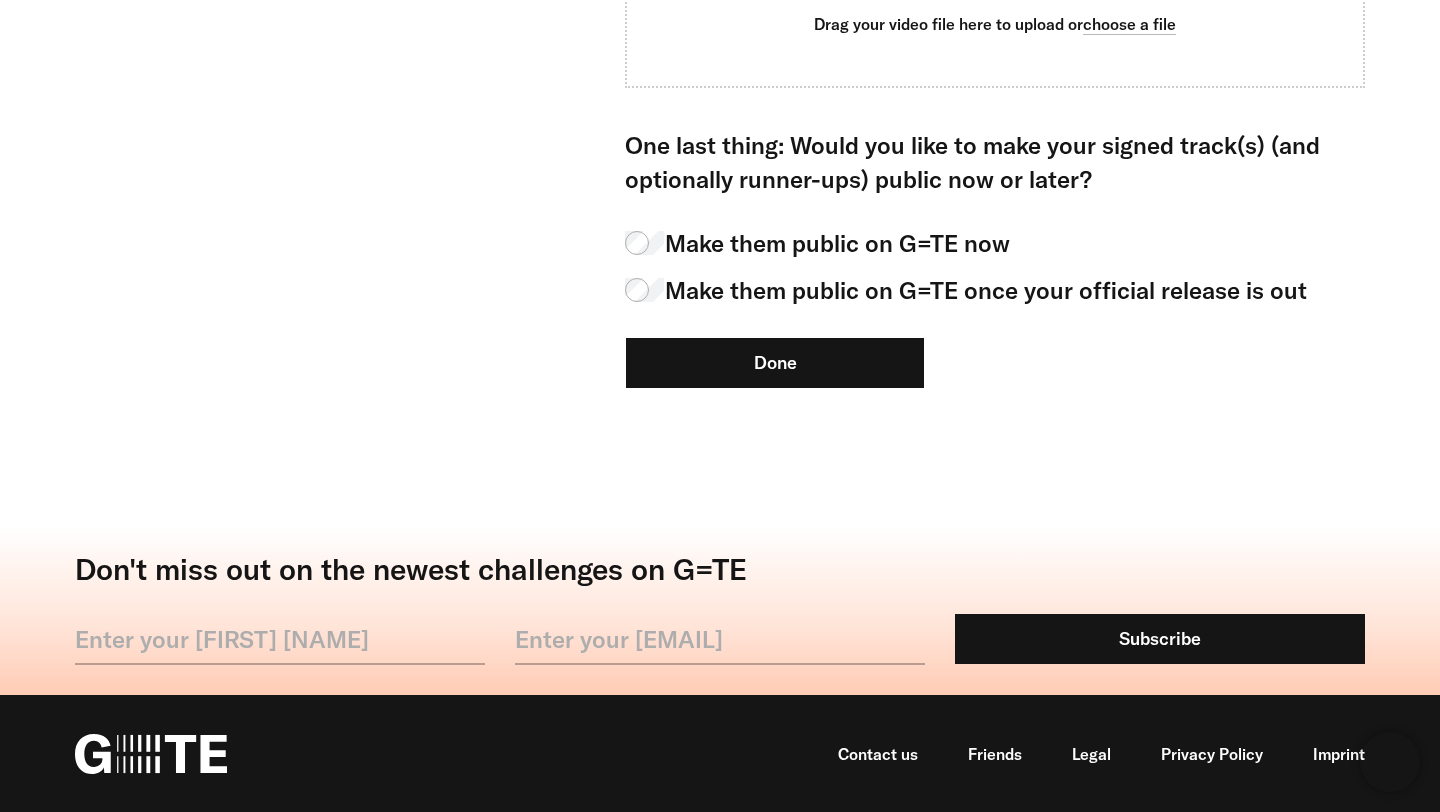 type on "**********" 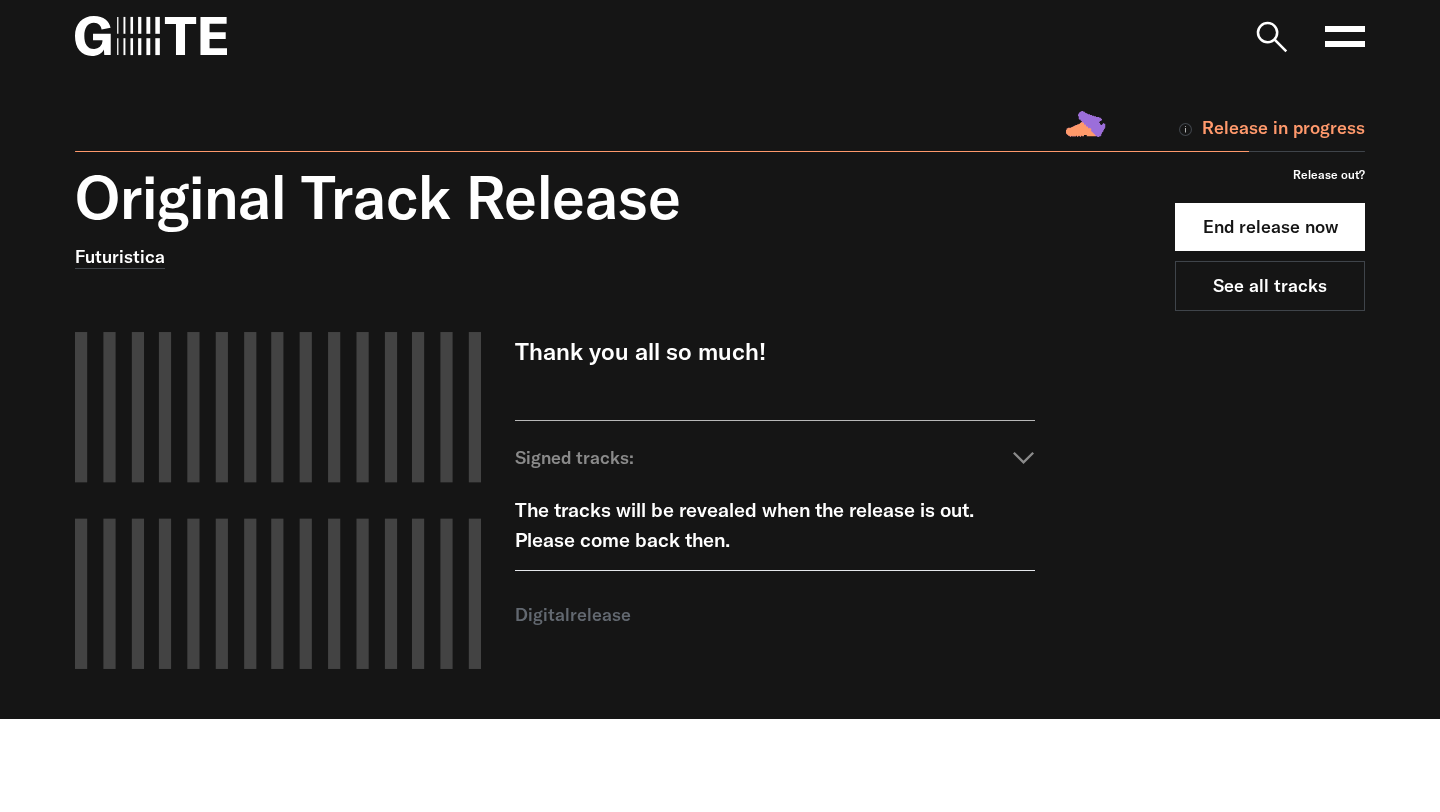 scroll, scrollTop: 0, scrollLeft: 0, axis: both 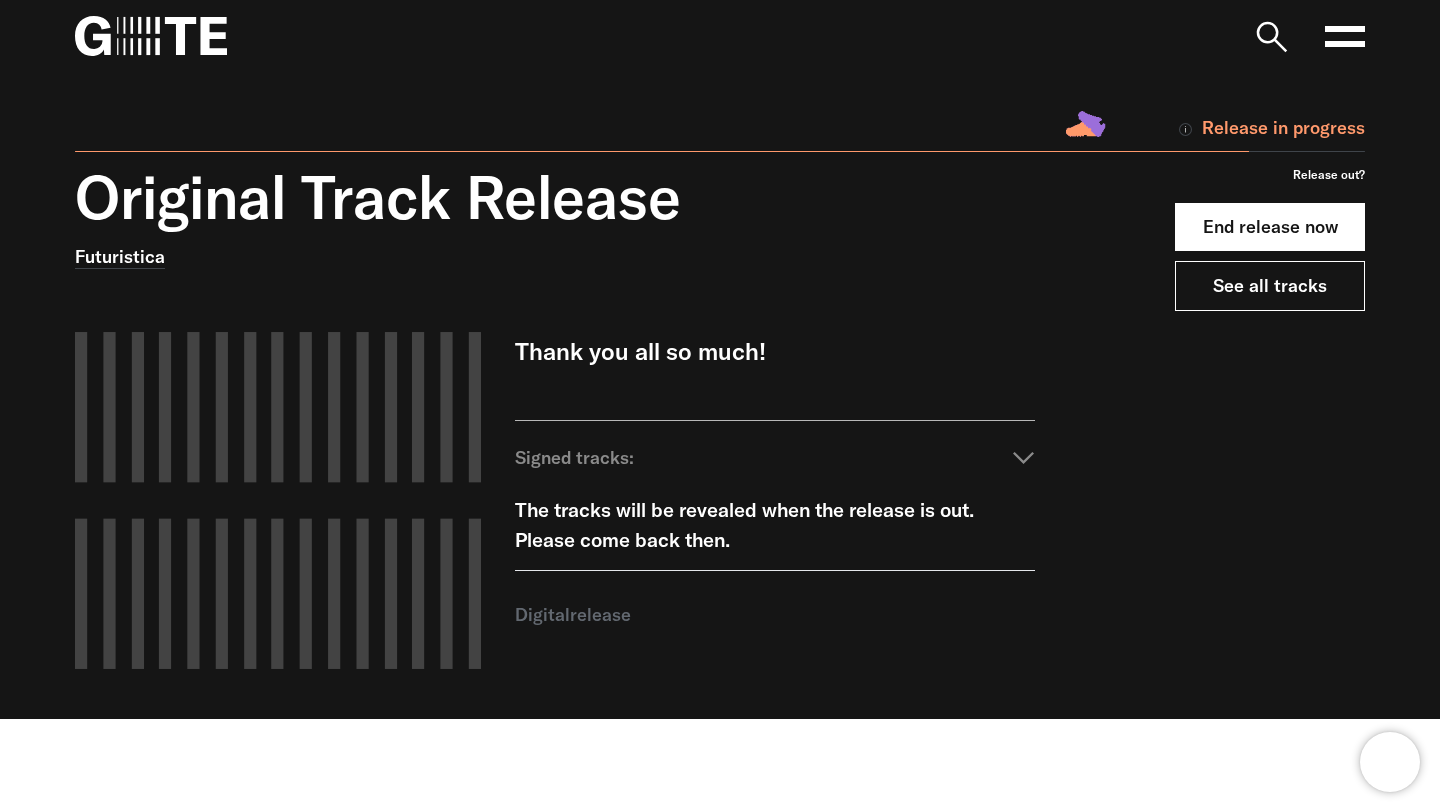 click on "See all tracks" at bounding box center (1270, 286) 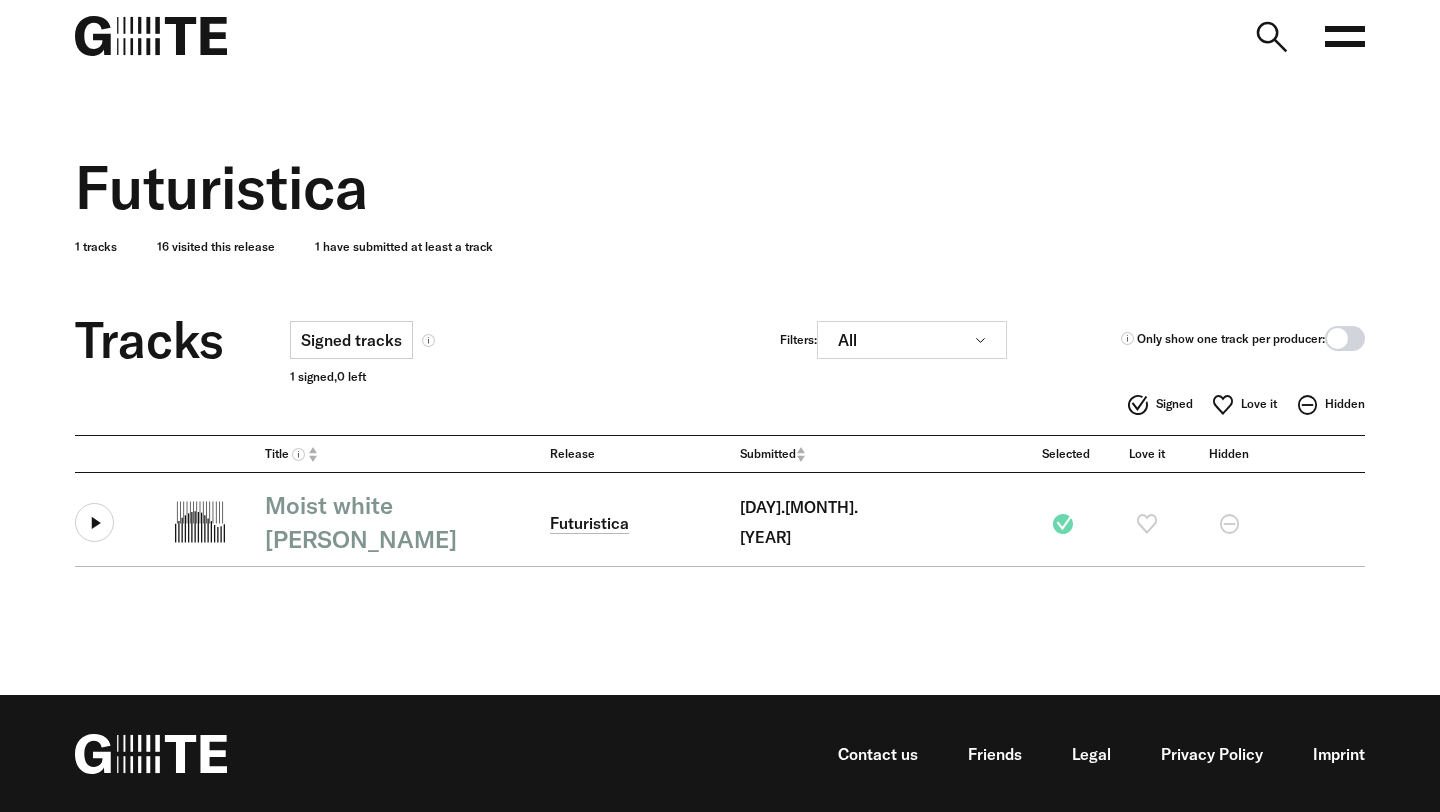 scroll, scrollTop: 0, scrollLeft: 0, axis: both 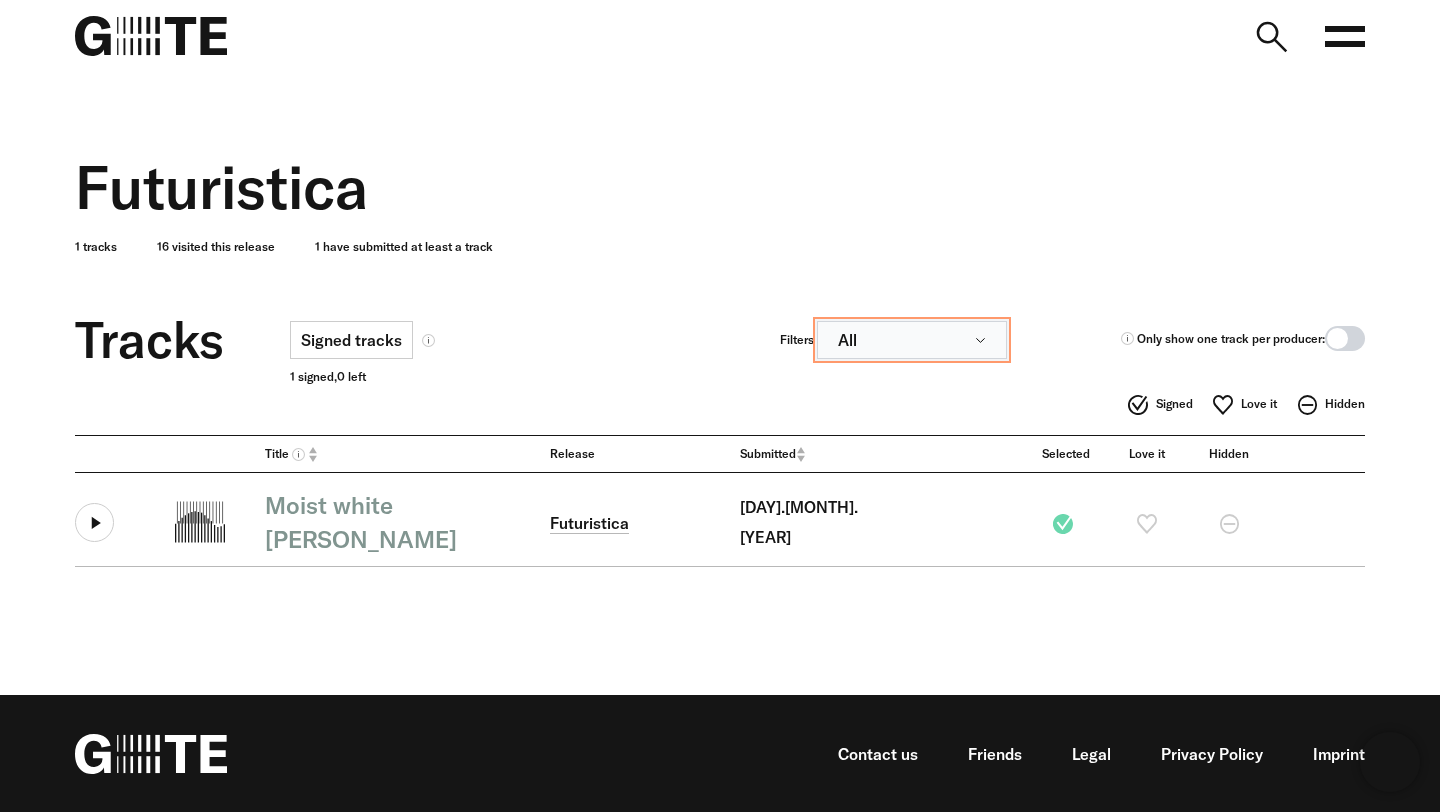 click on "All" at bounding box center [912, 340] 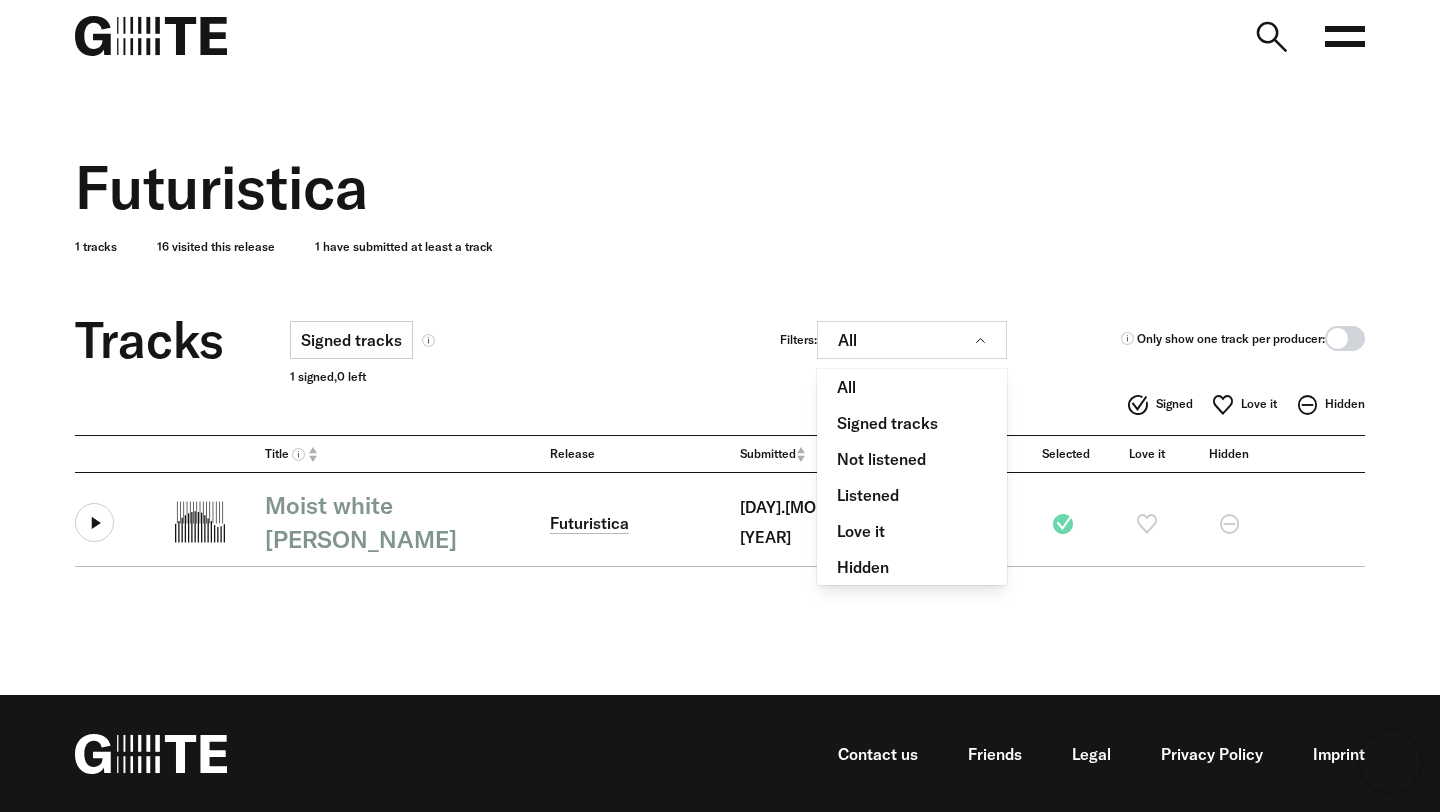 click on "1 tracks
16 visited this release
1 have submitted at least a track" at bounding box center (720, 238) 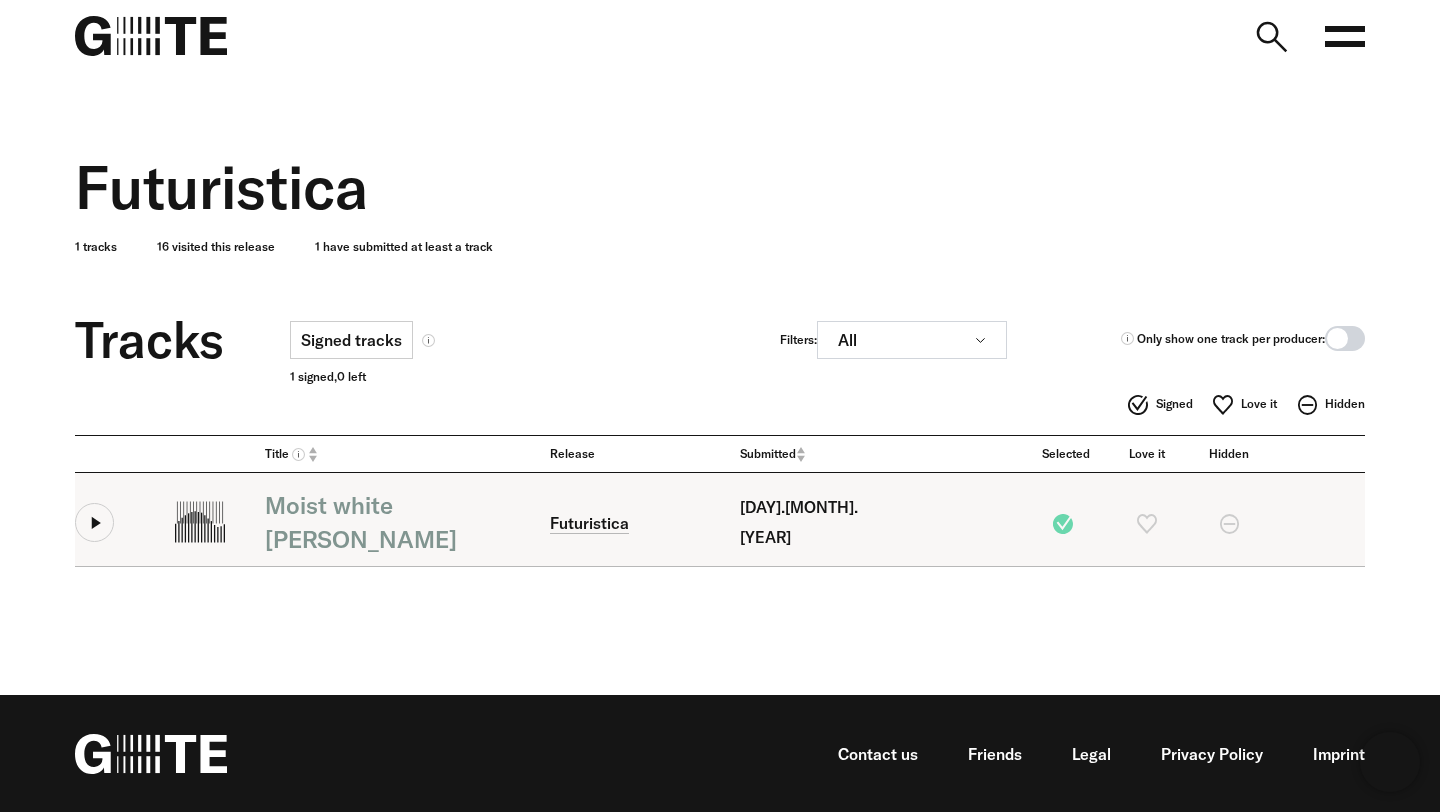 click at bounding box center (94, 522) 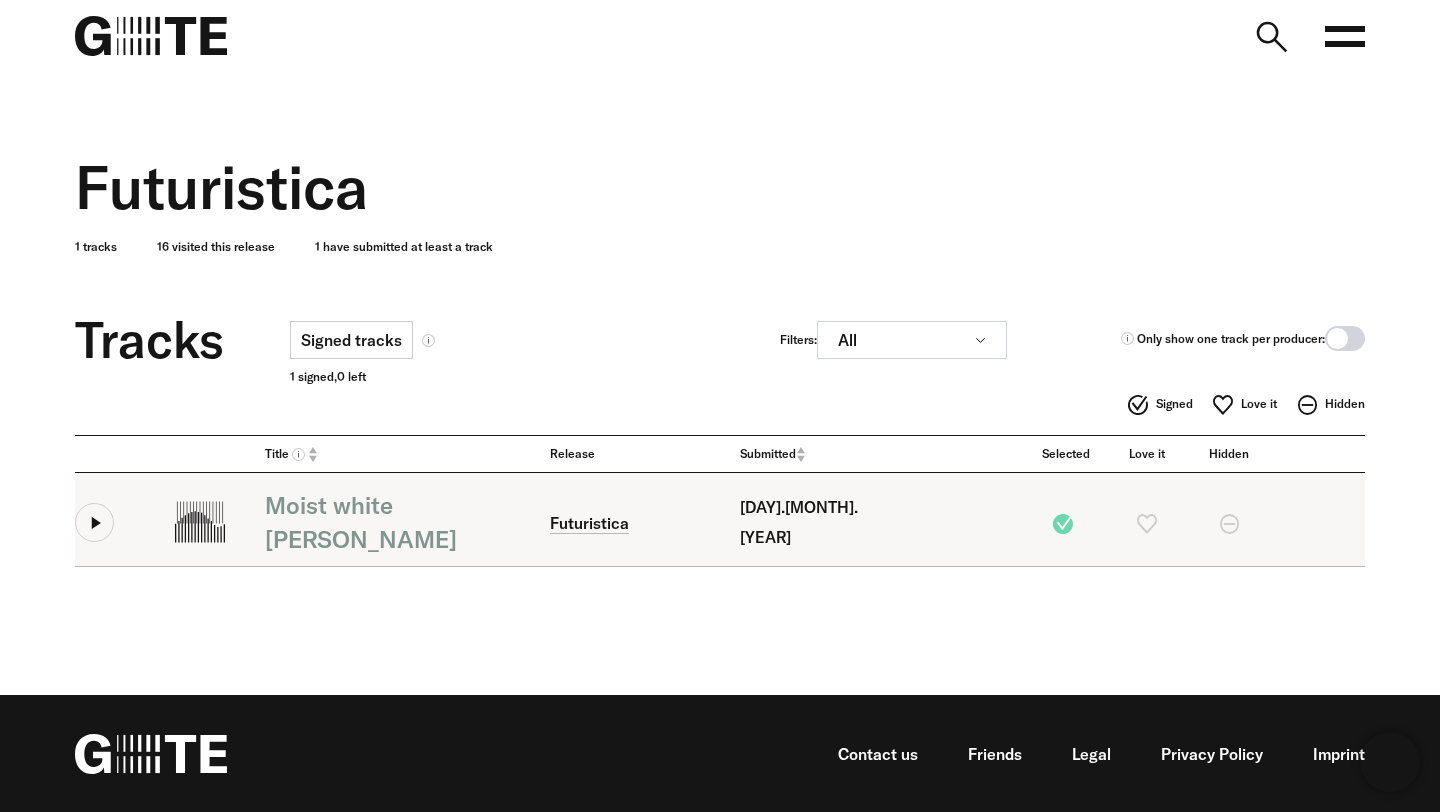 click at bounding box center [94, 522] 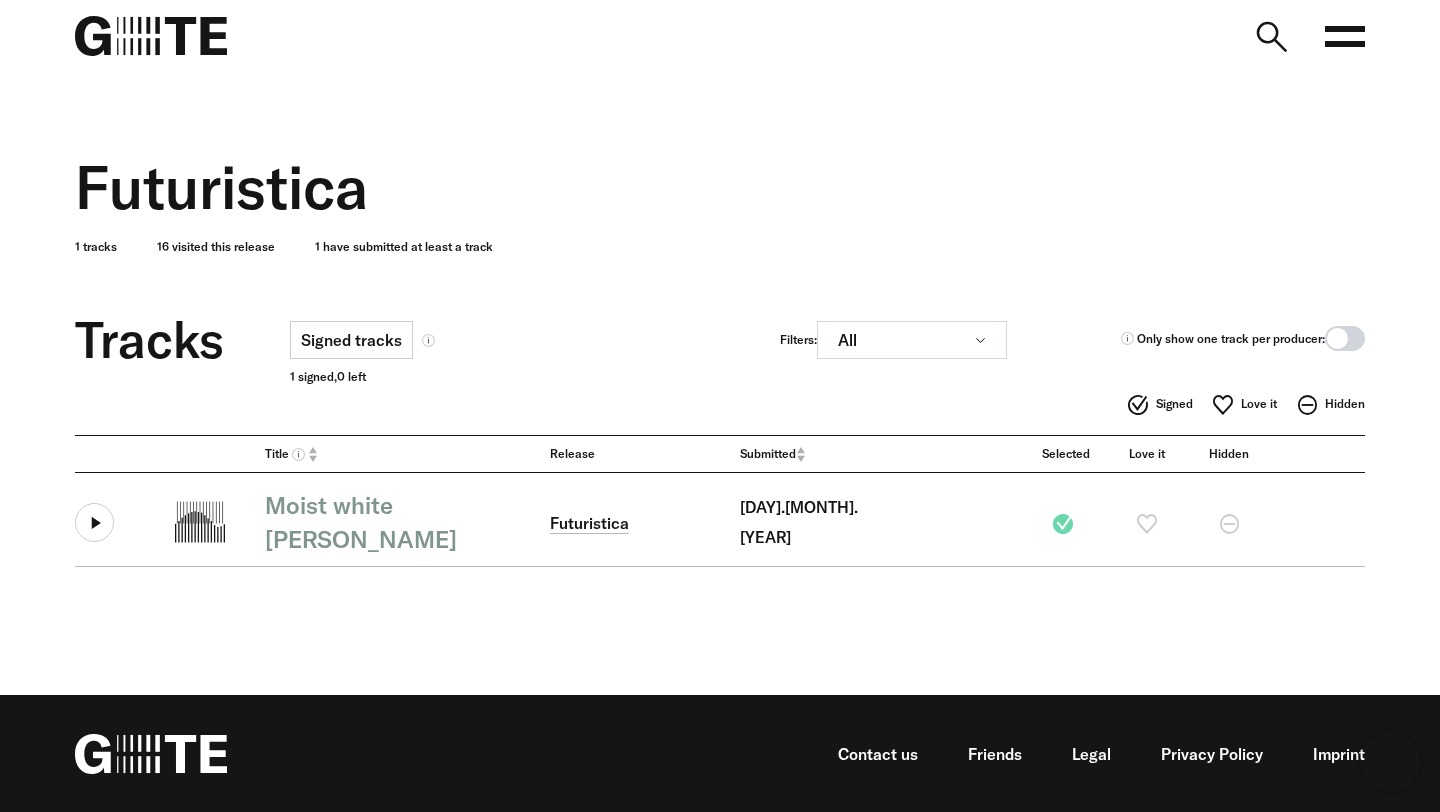click at bounding box center (1345, 44) 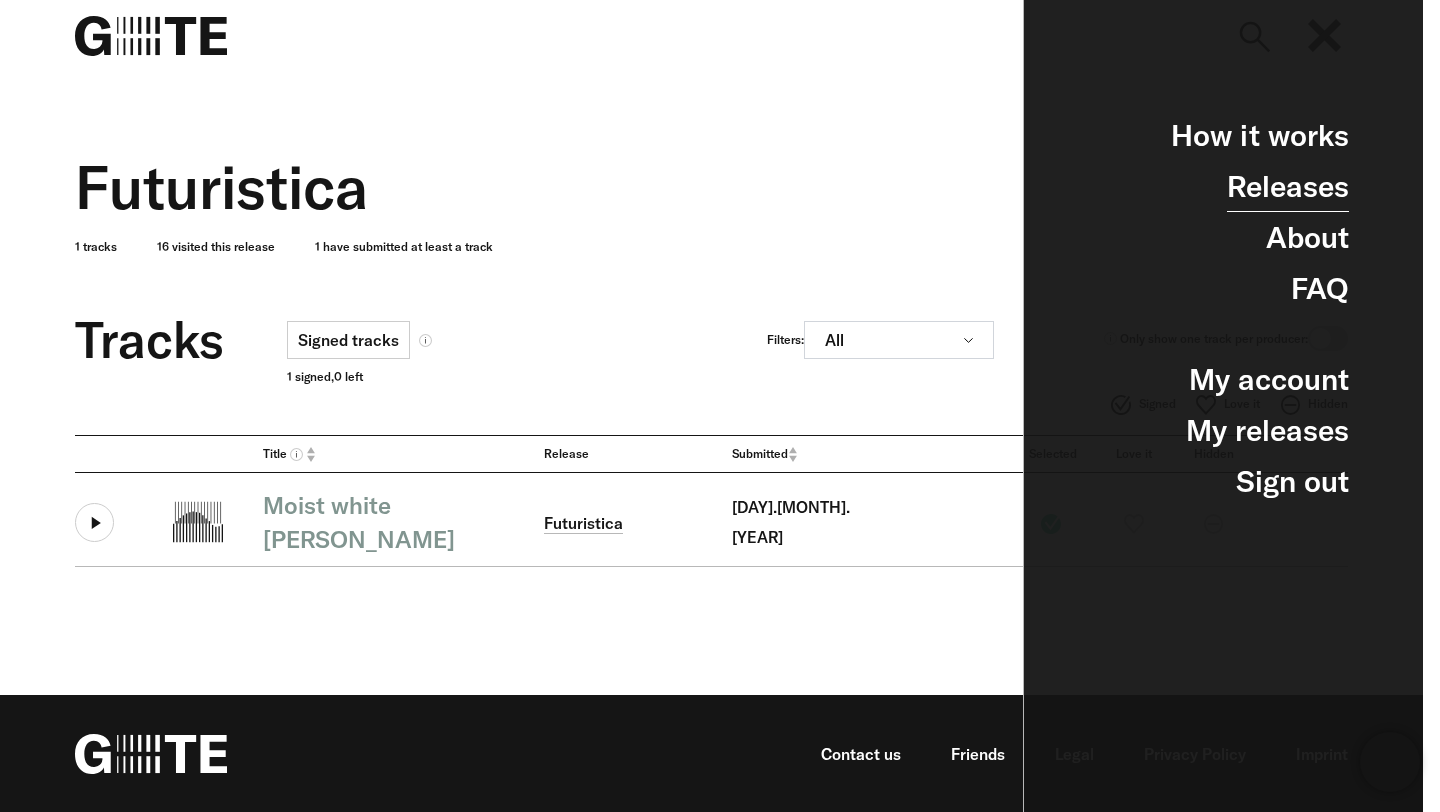 click on "Releases" at bounding box center [1288, 186] 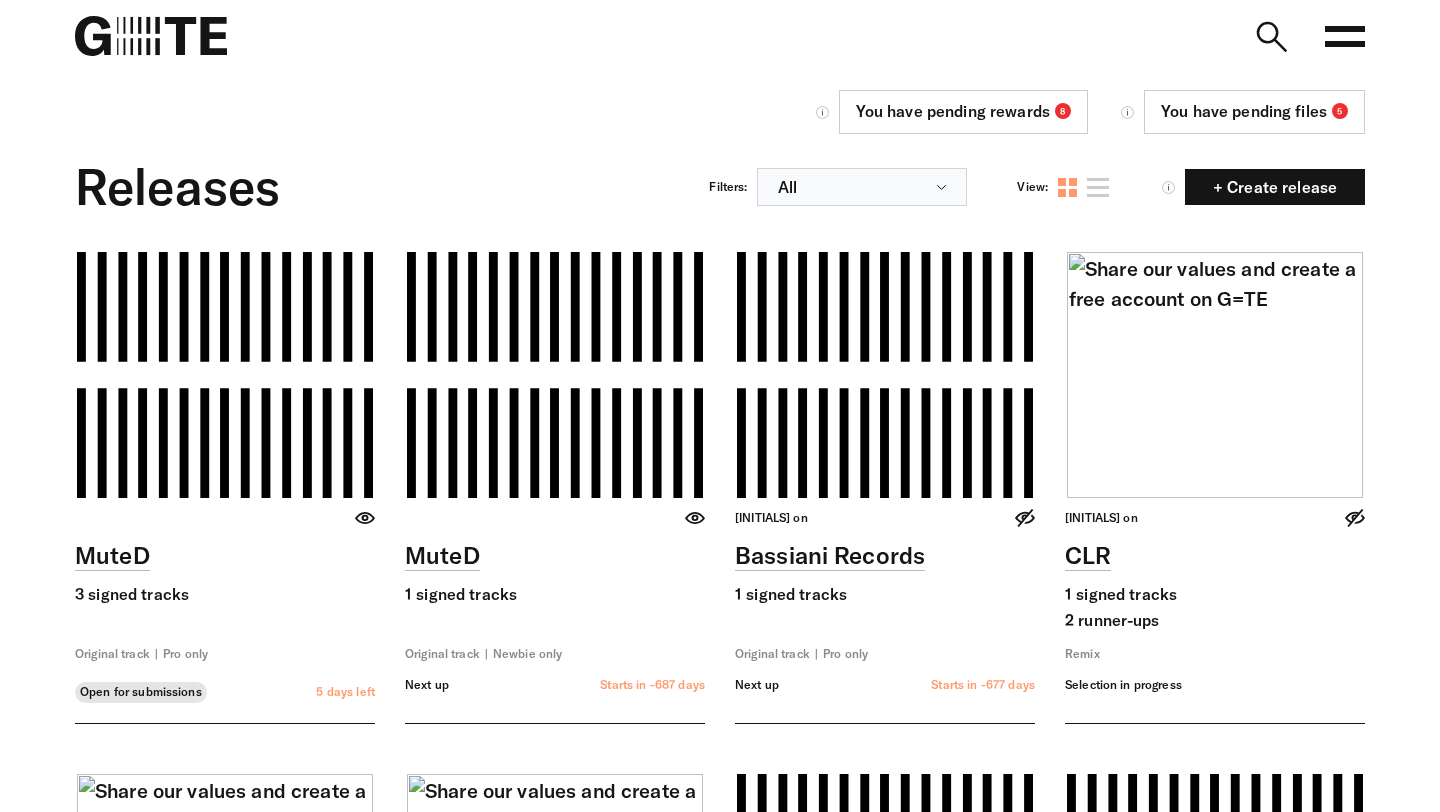 scroll, scrollTop: 0, scrollLeft: 0, axis: both 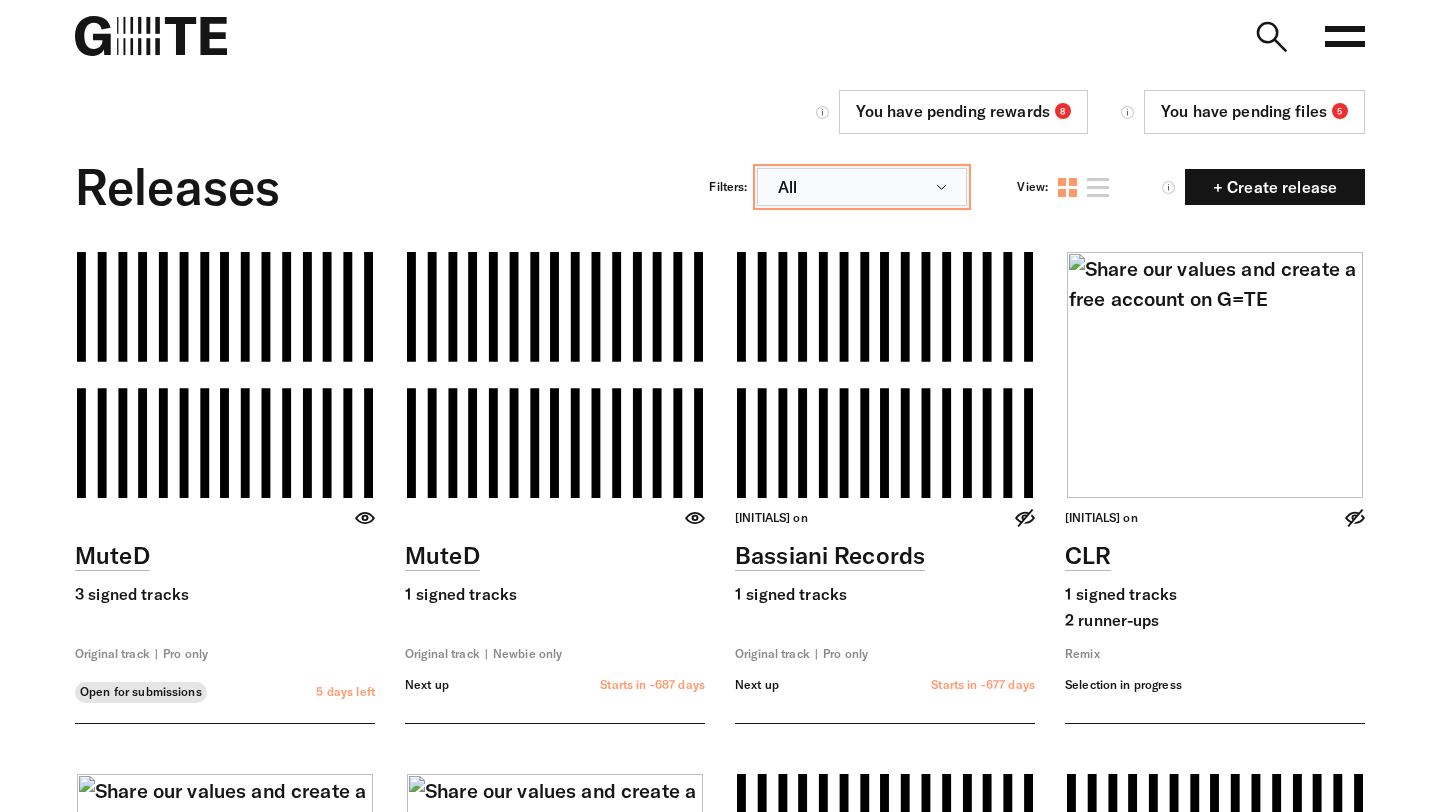 click on "All" at bounding box center [862, 187] 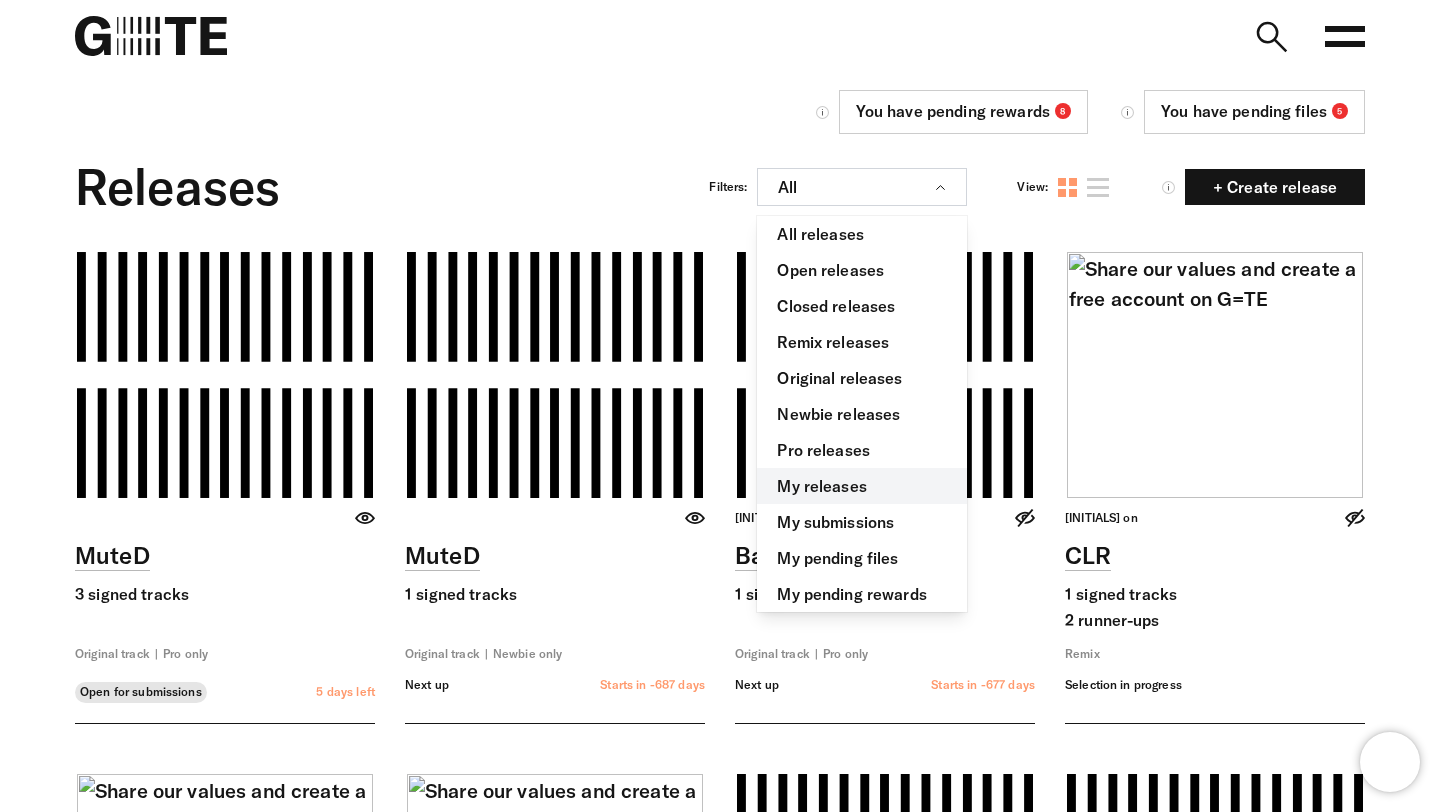 click on "My releases" at bounding box center [862, 486] 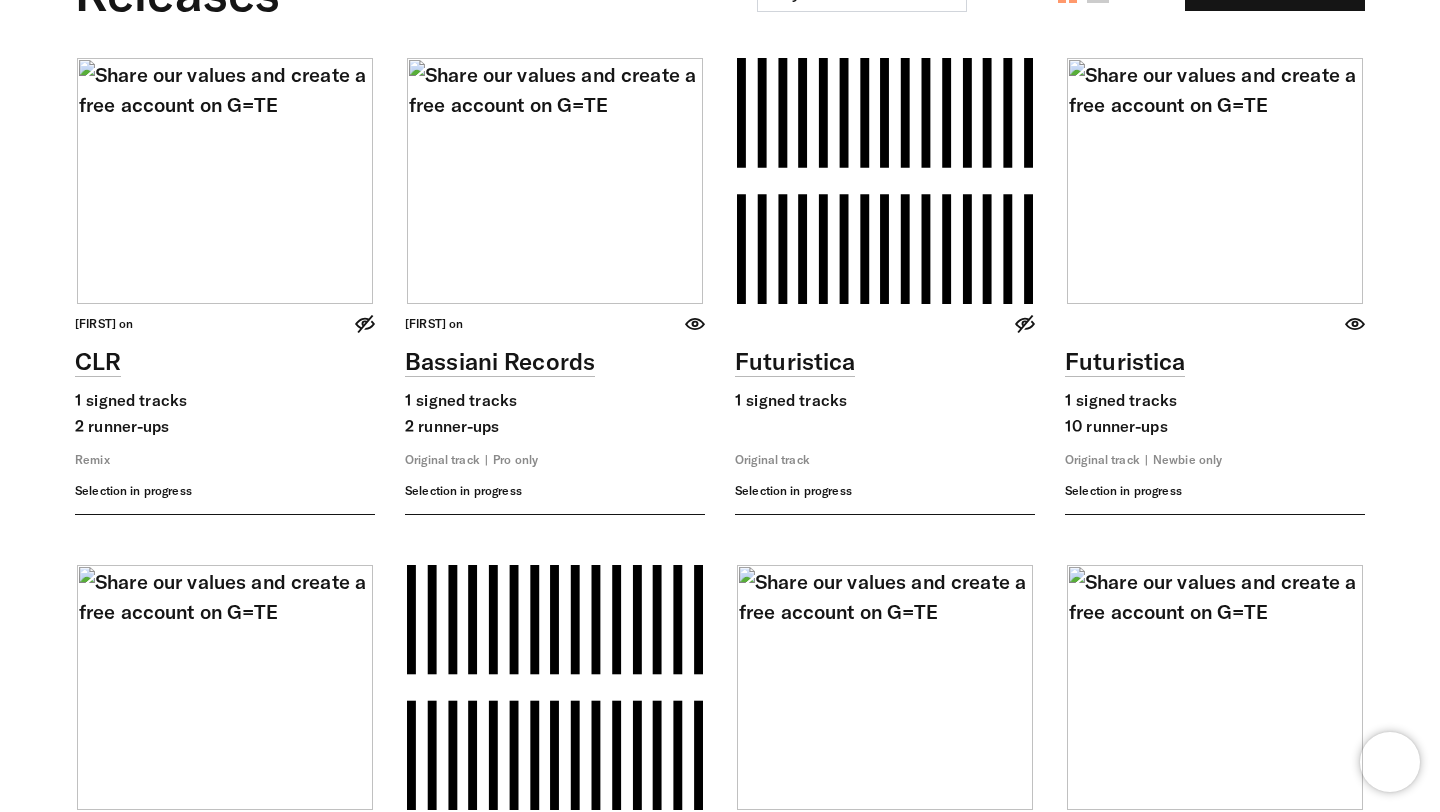 scroll, scrollTop: 193, scrollLeft: 0, axis: vertical 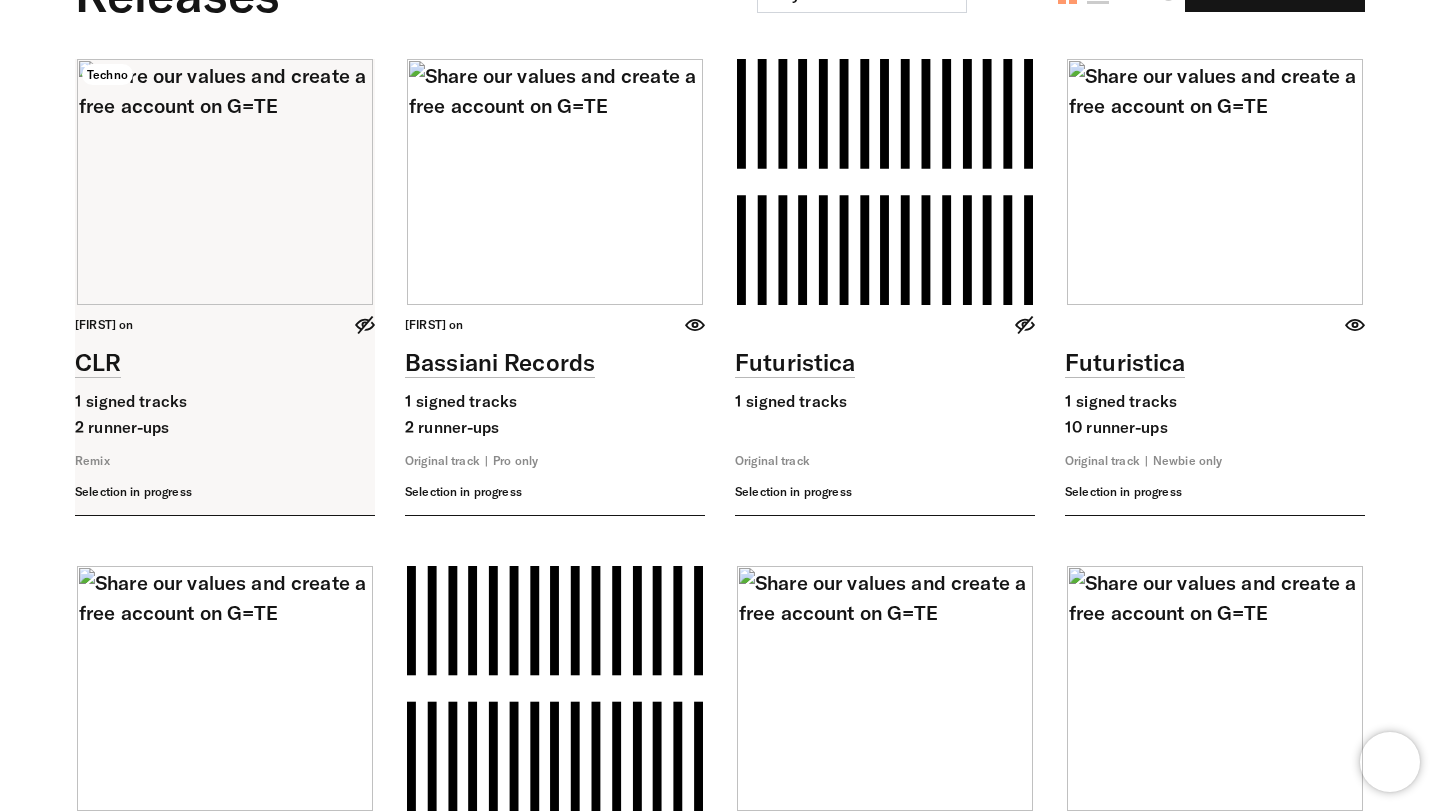 click at bounding box center [225, 287] 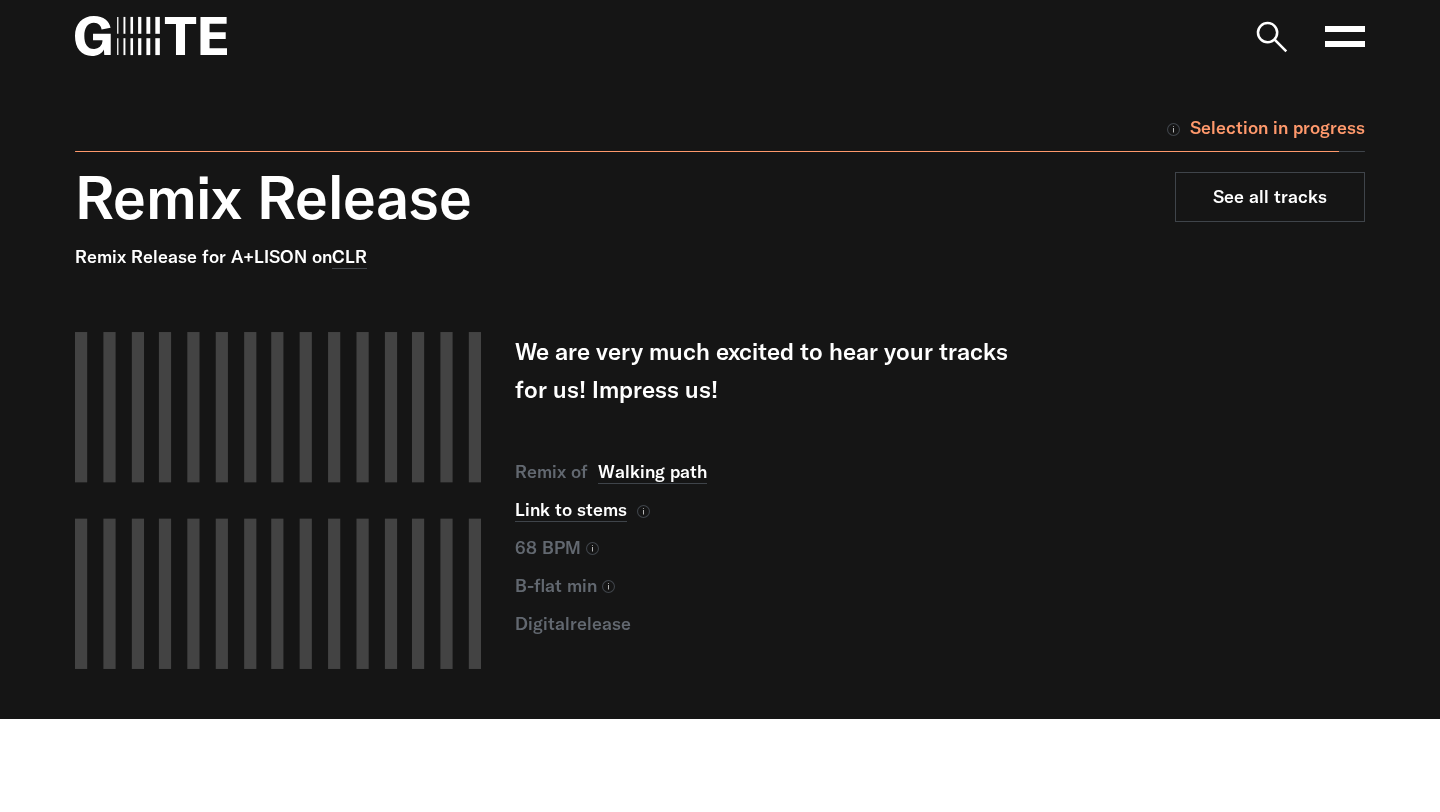 scroll, scrollTop: 0, scrollLeft: 0, axis: both 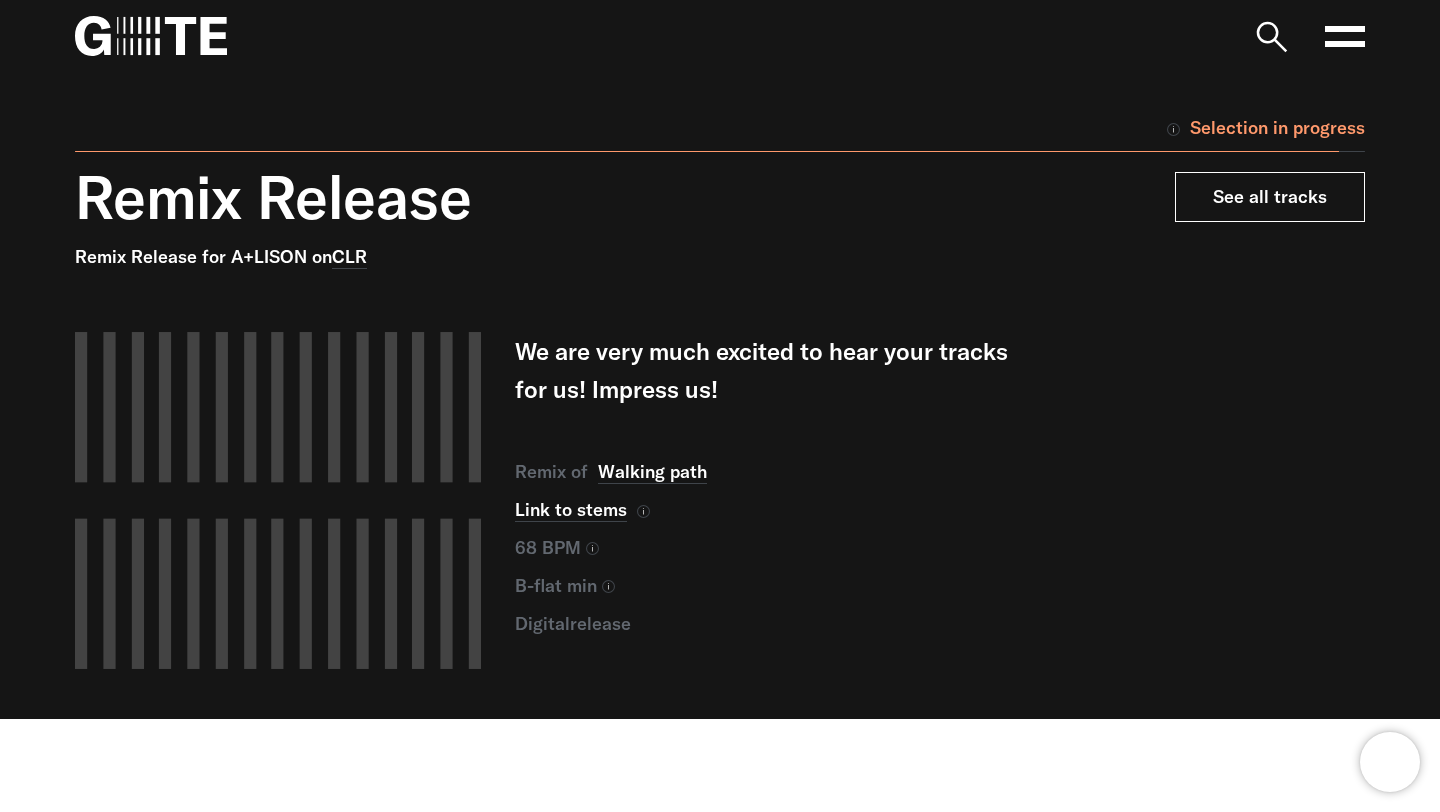 click on "See all tracks" at bounding box center [1270, 197] 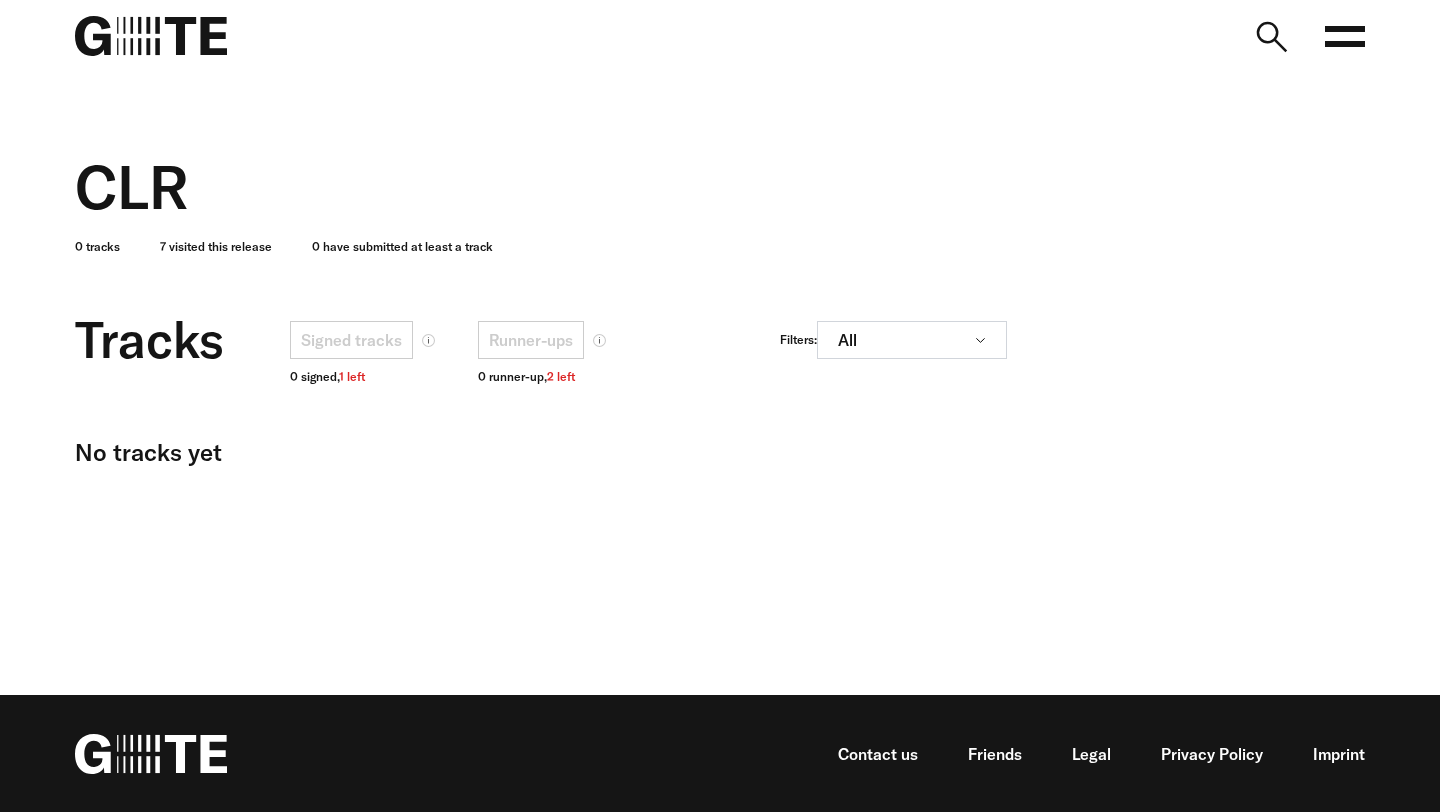 scroll, scrollTop: 0, scrollLeft: 0, axis: both 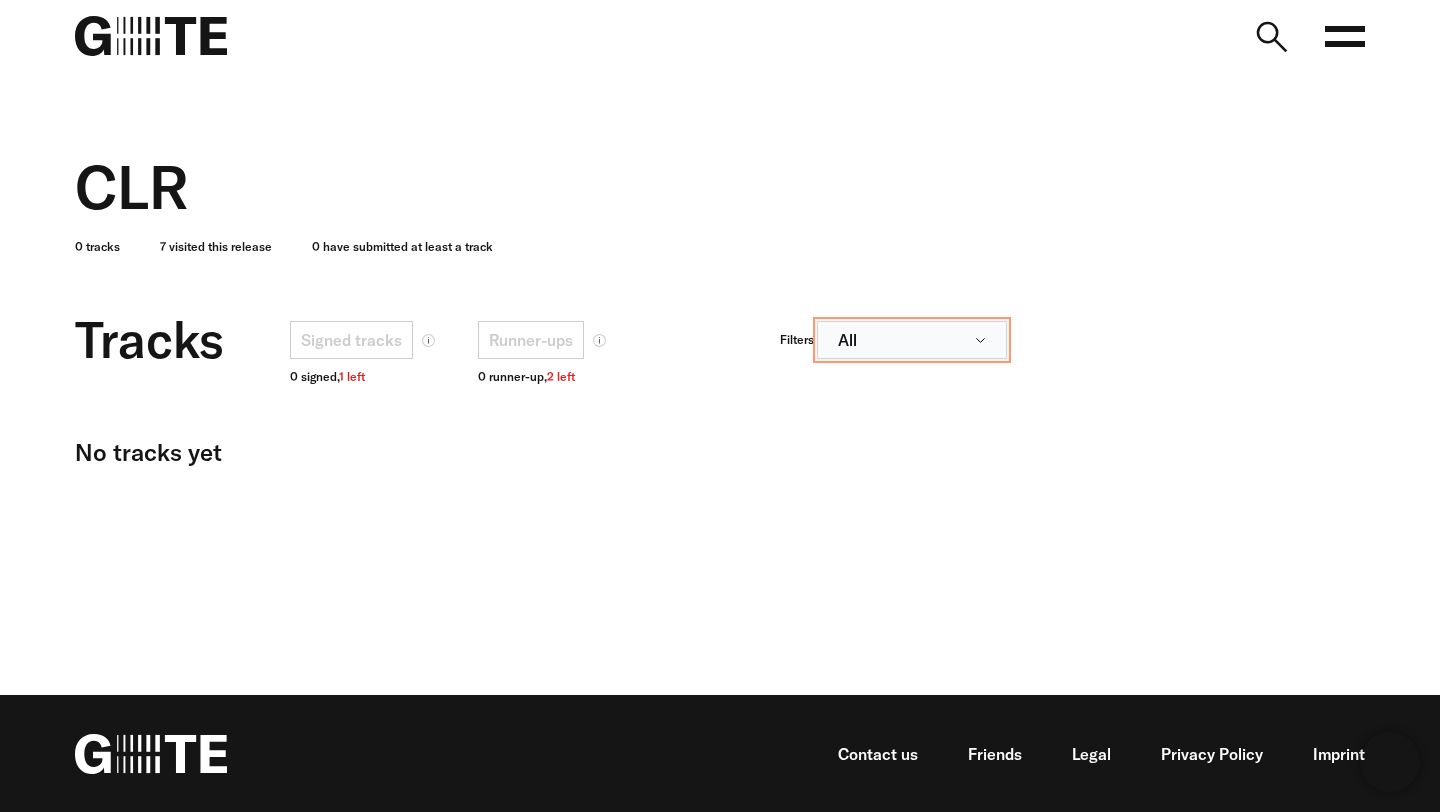 click on "All" at bounding box center (912, 340) 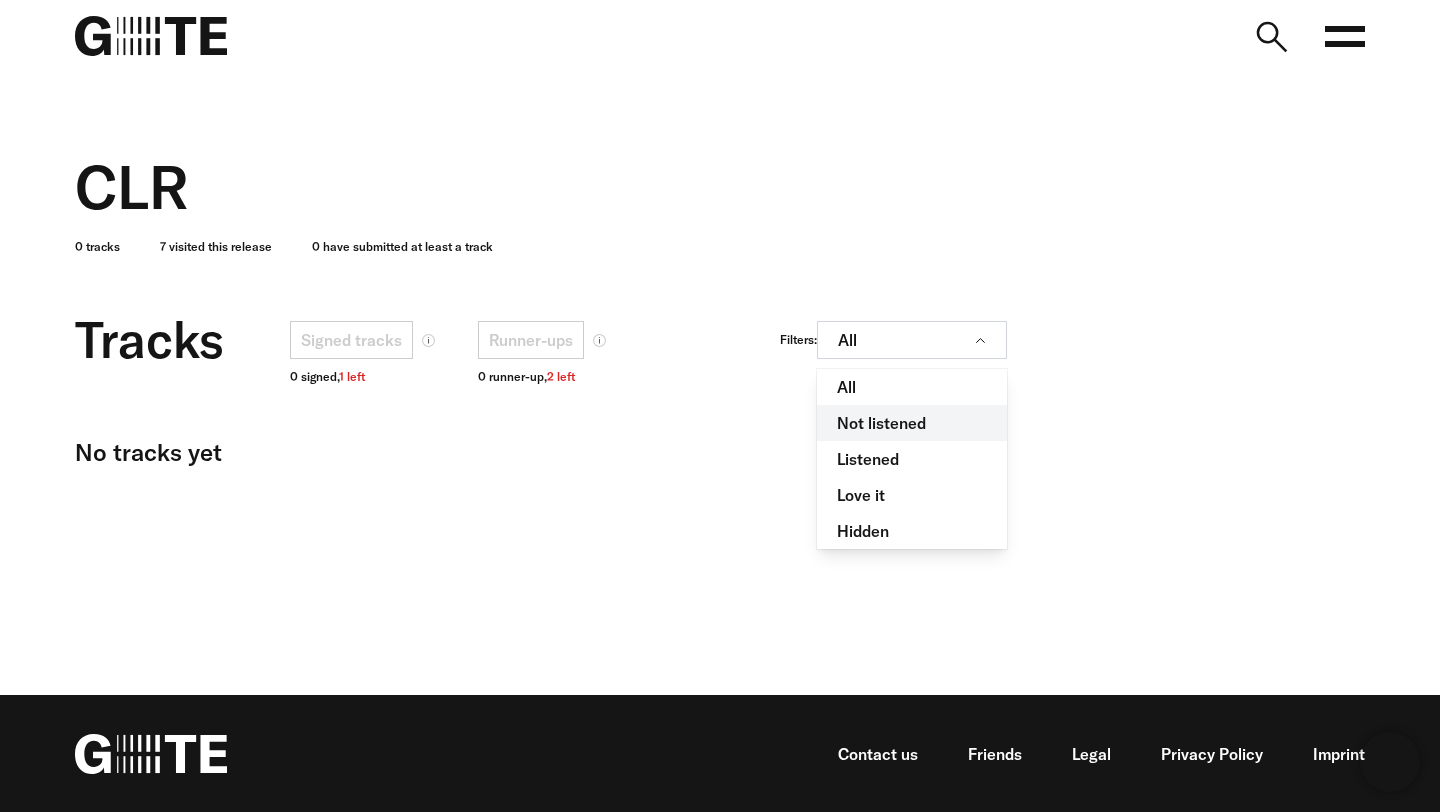 click on "Not listened" at bounding box center (912, 423) 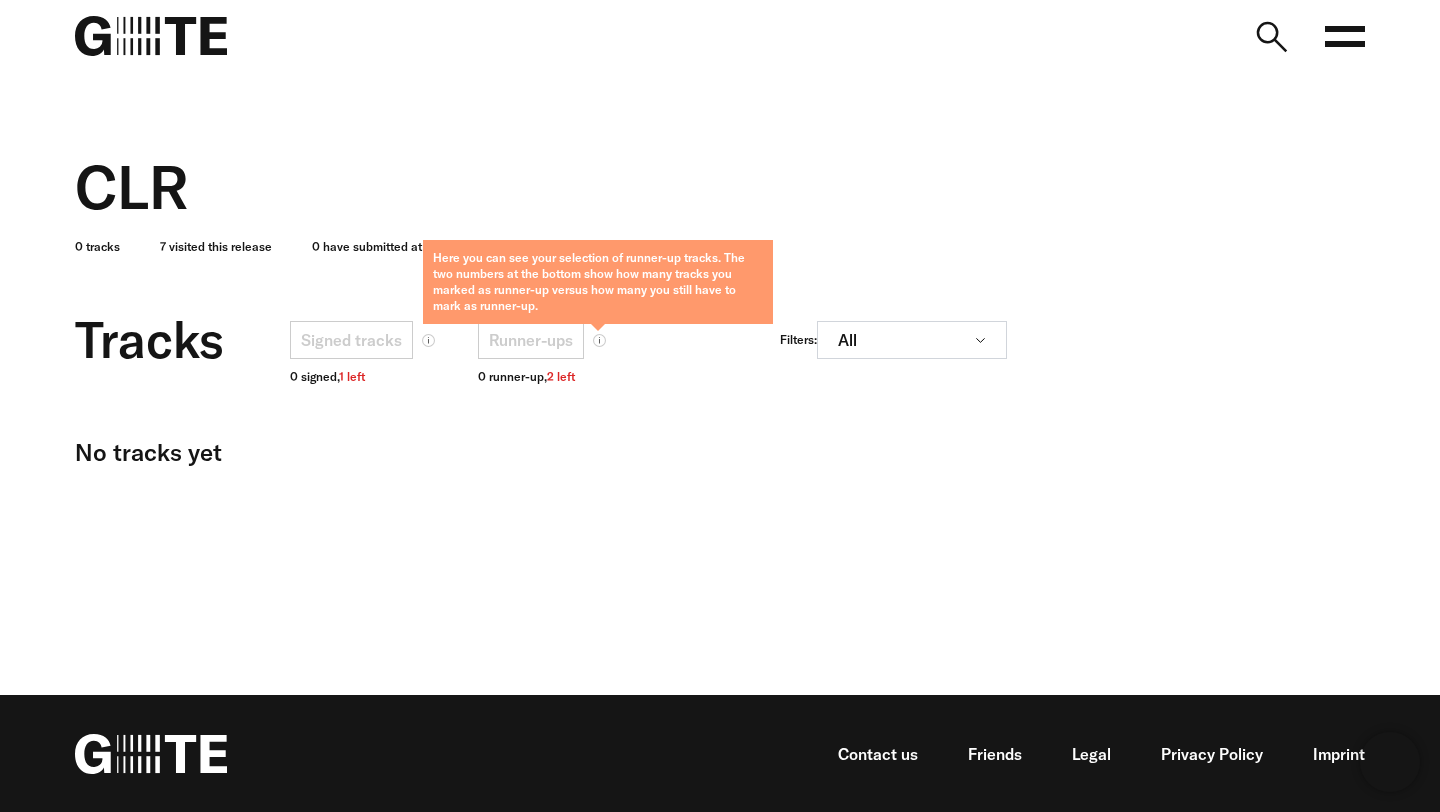 click at bounding box center (428, 340) 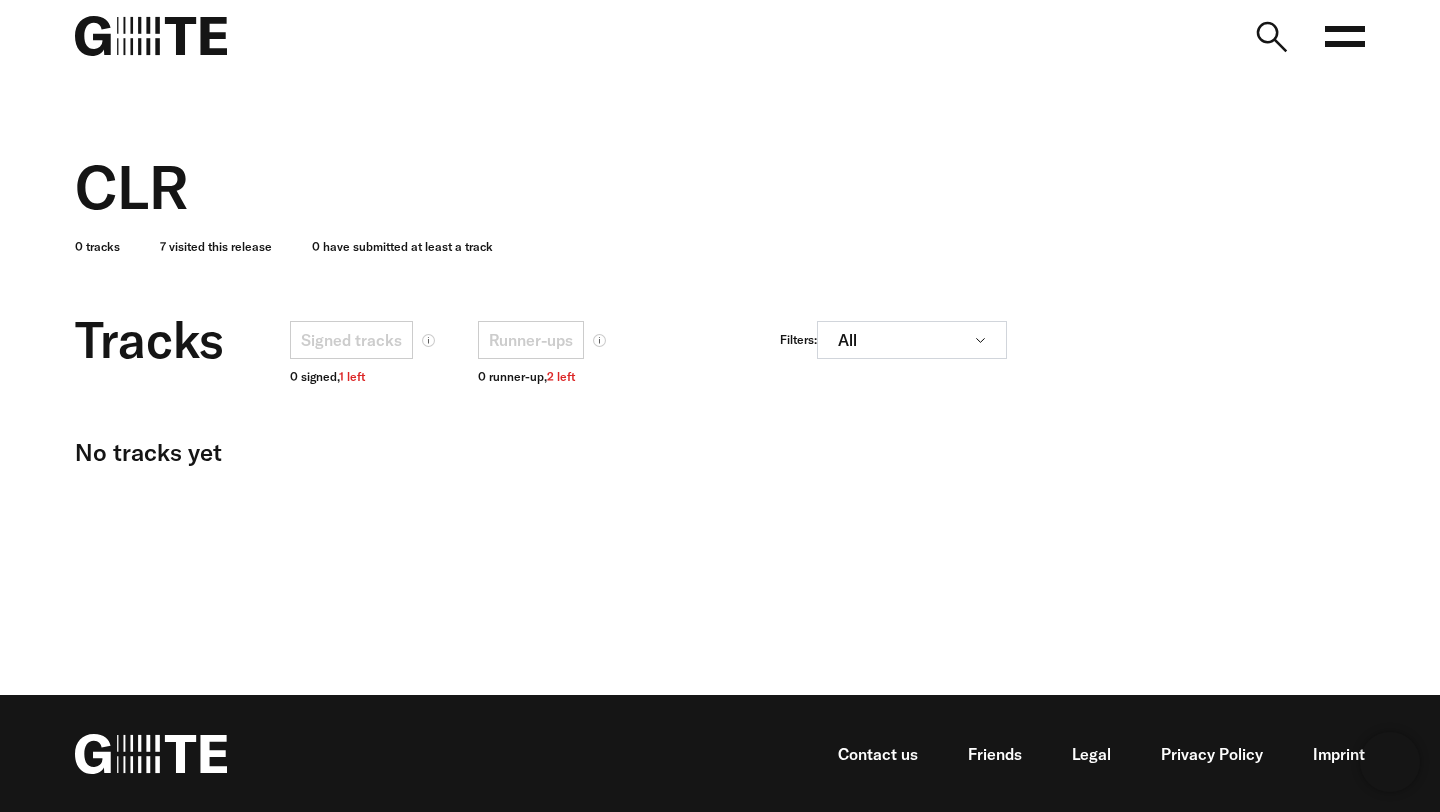 click at bounding box center [1345, 36] 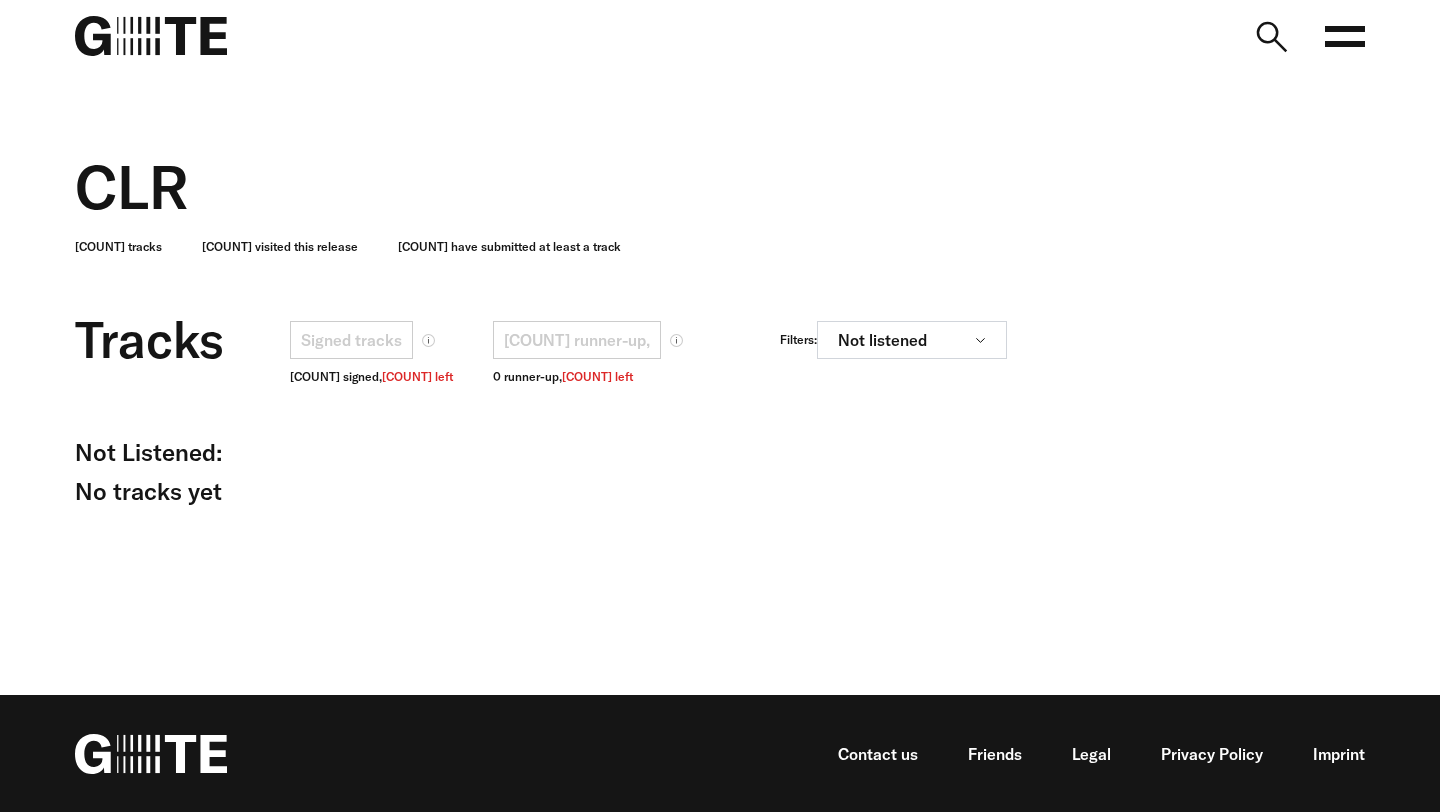 scroll, scrollTop: 0, scrollLeft: 0, axis: both 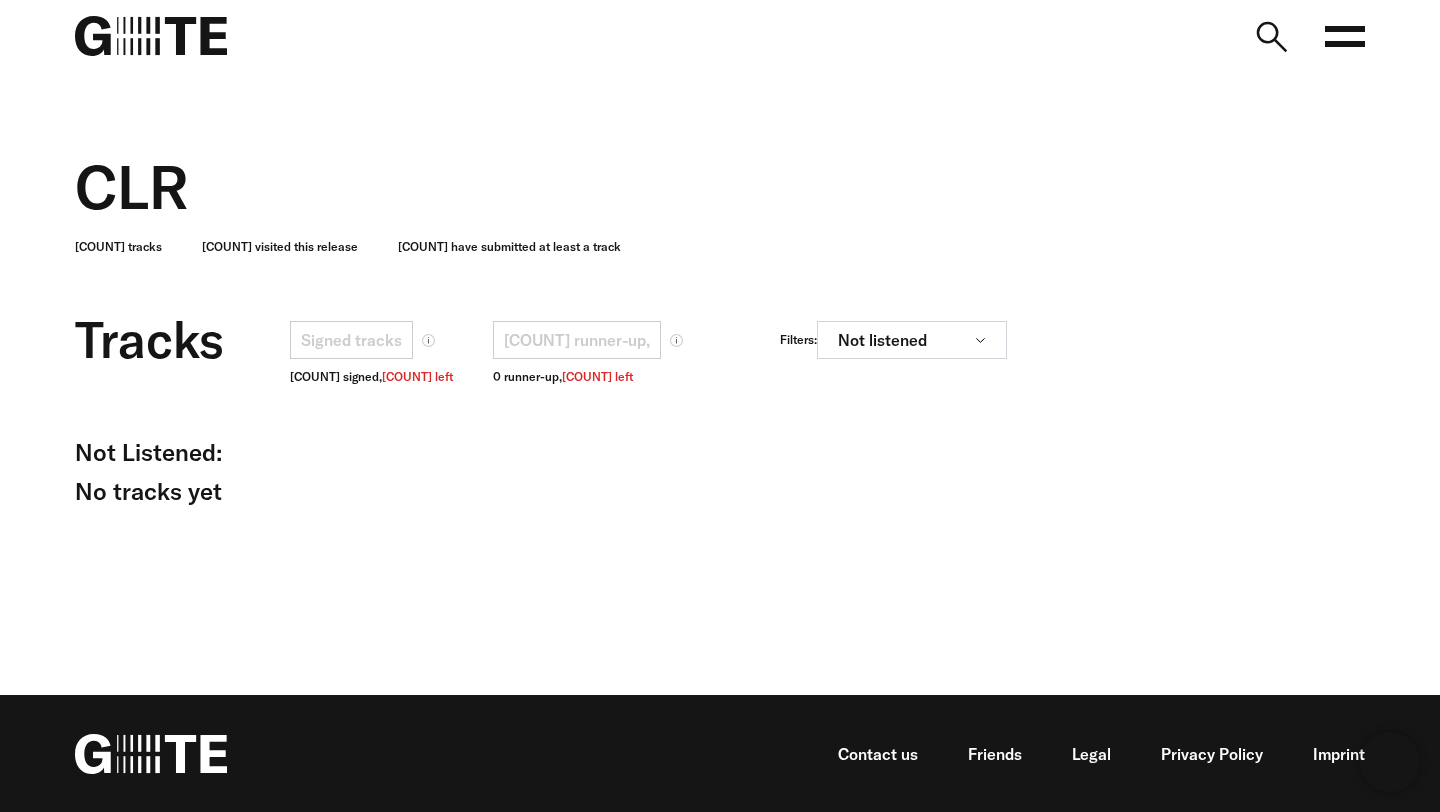 click on "Open main menu
About" at bounding box center (720, 36) 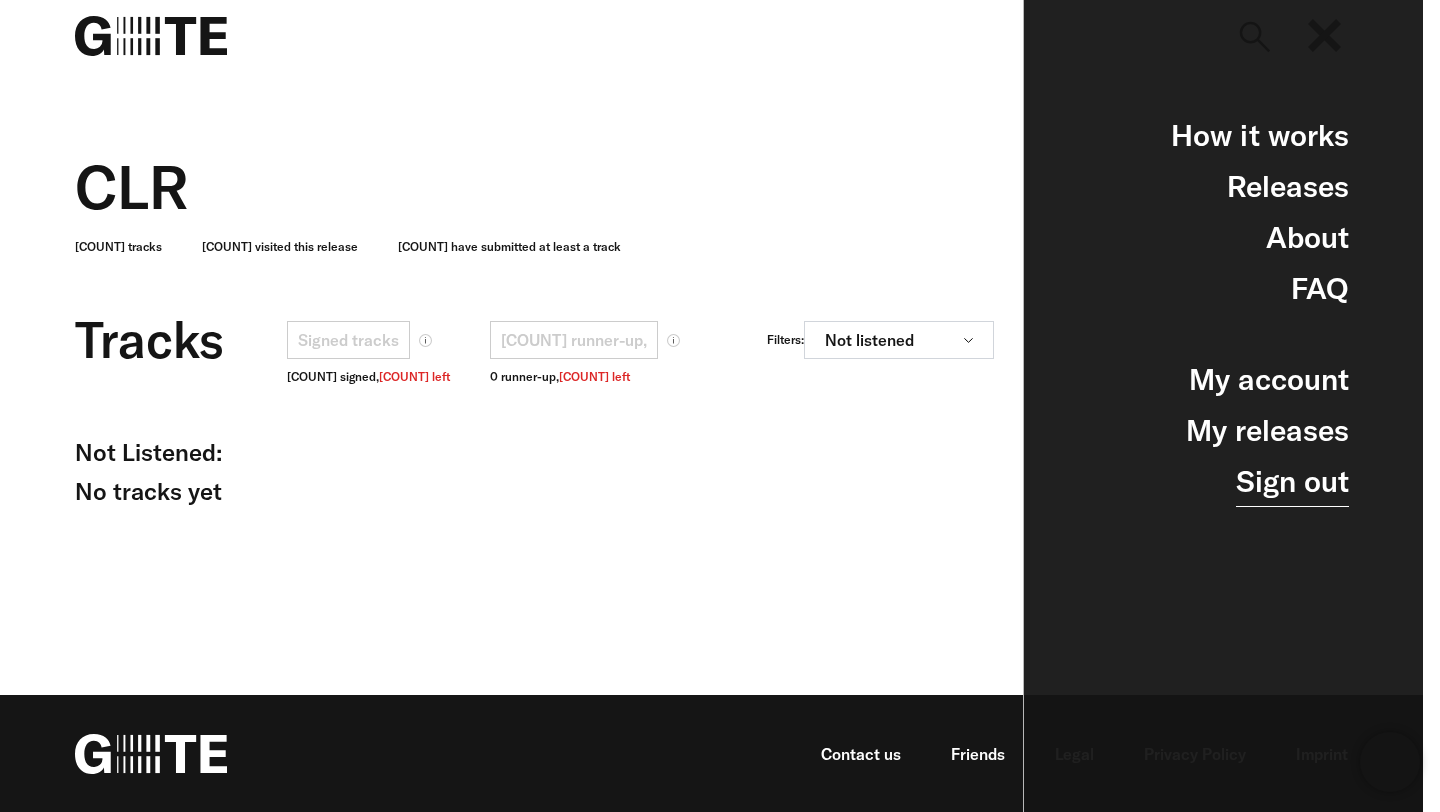 click on "Sign out" at bounding box center (1292, 481) 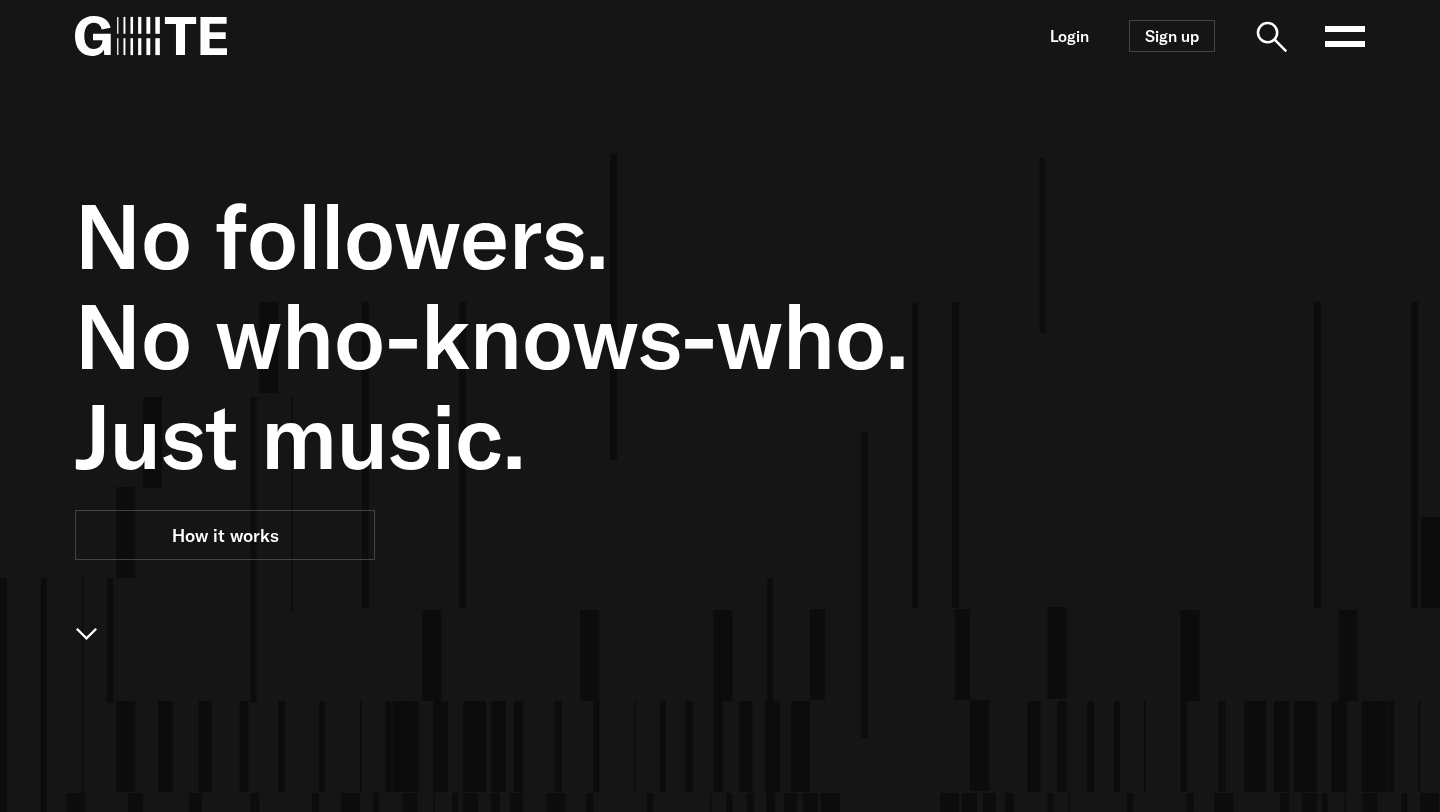 scroll, scrollTop: 0, scrollLeft: 0, axis: both 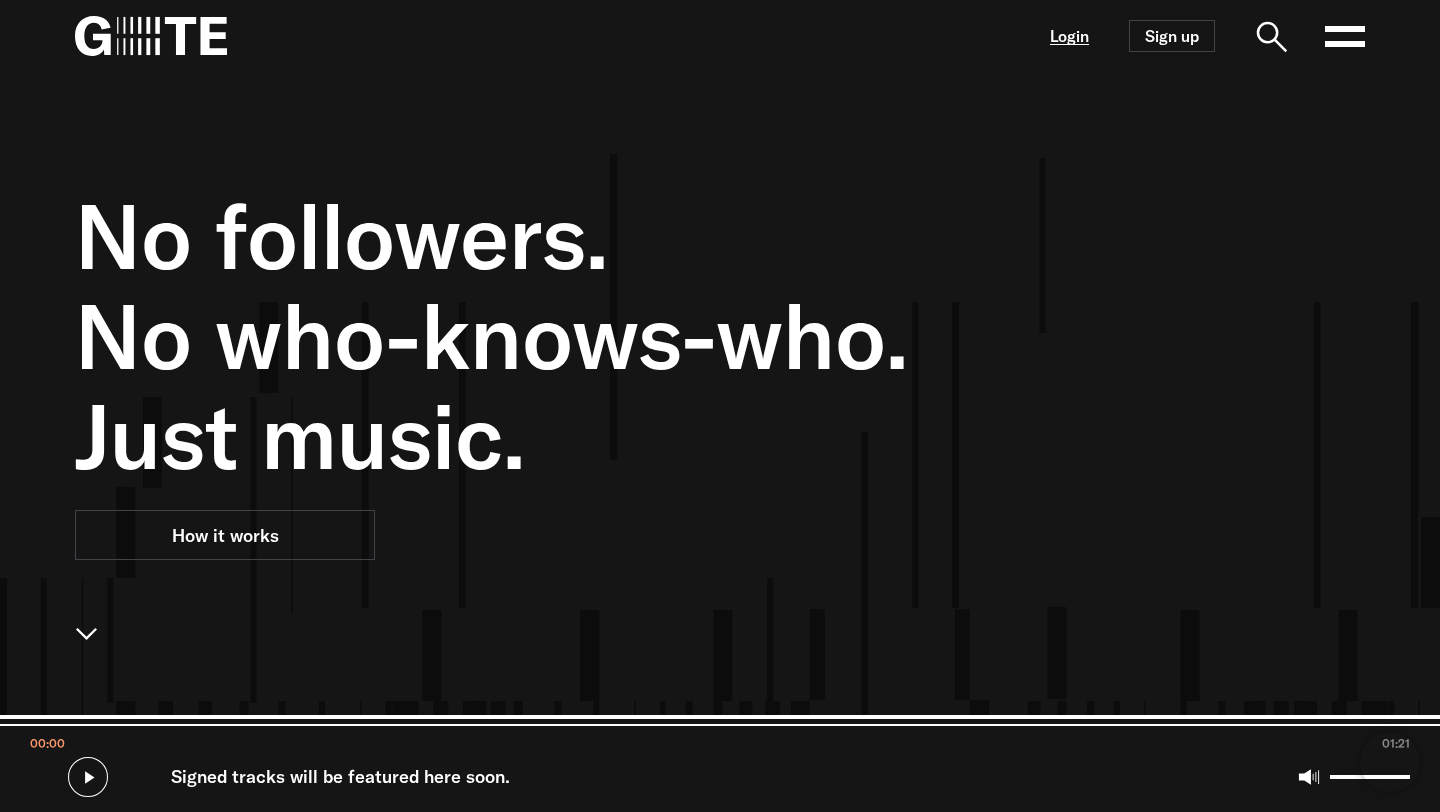 click on "Login" at bounding box center [1069, 36] 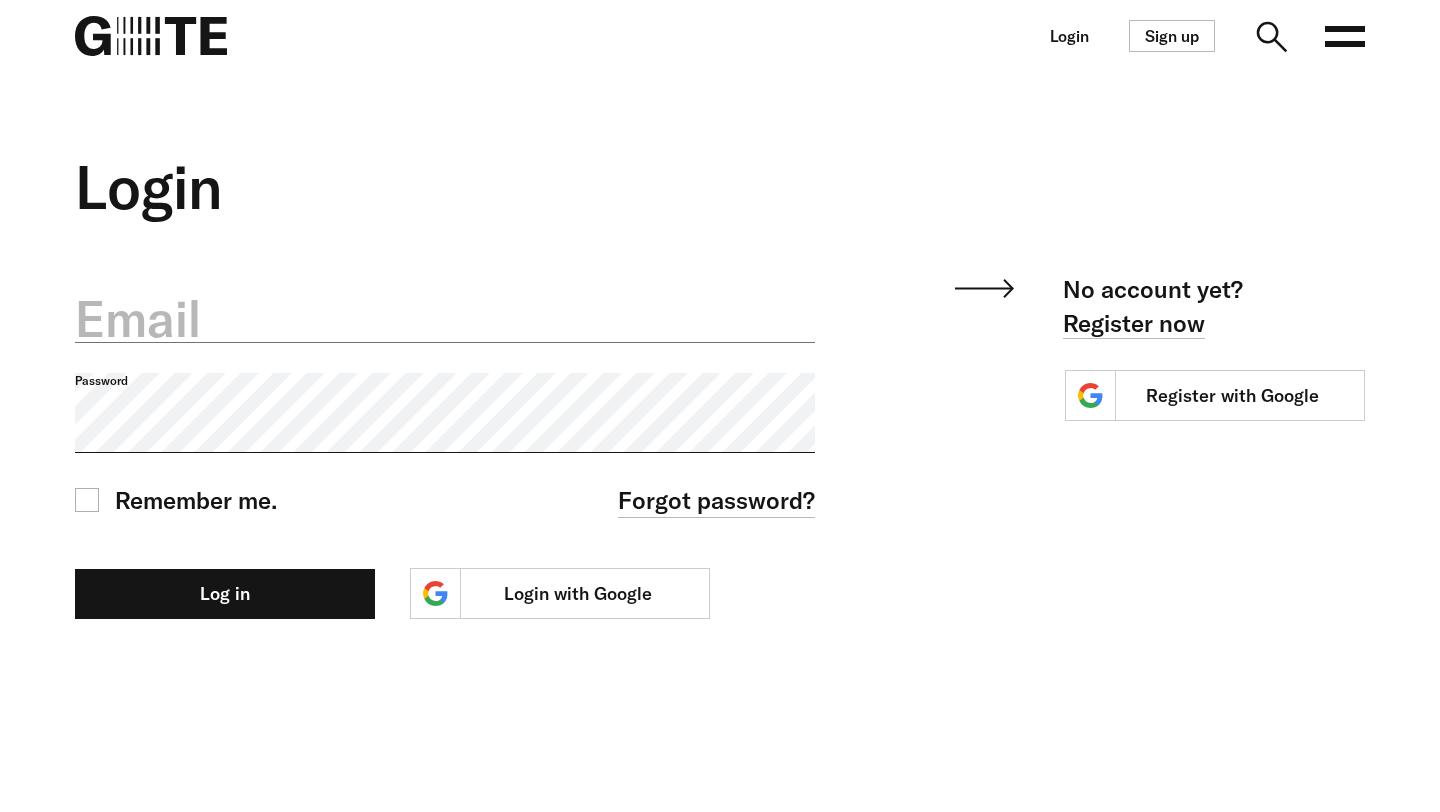 scroll, scrollTop: 0, scrollLeft: 0, axis: both 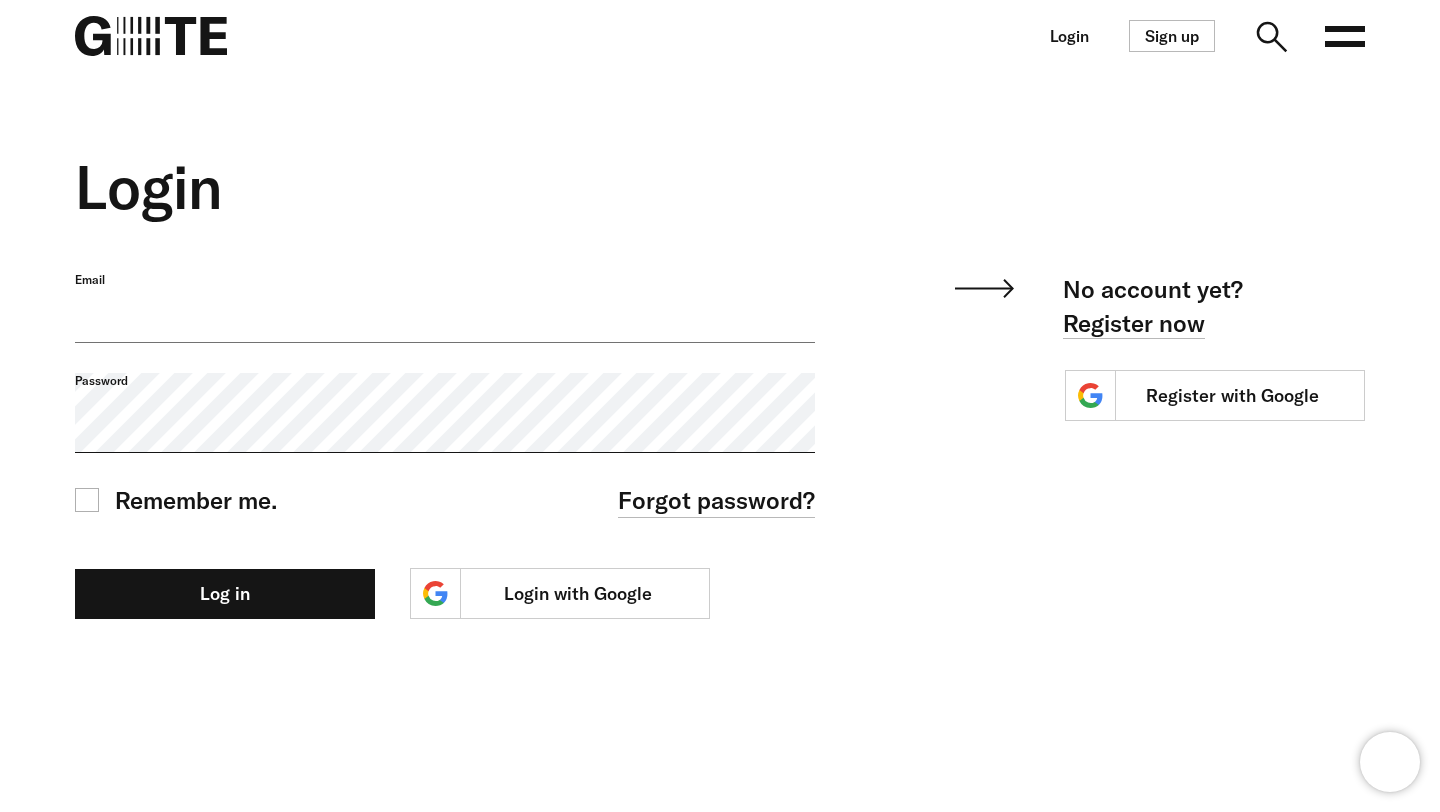 type on "**********" 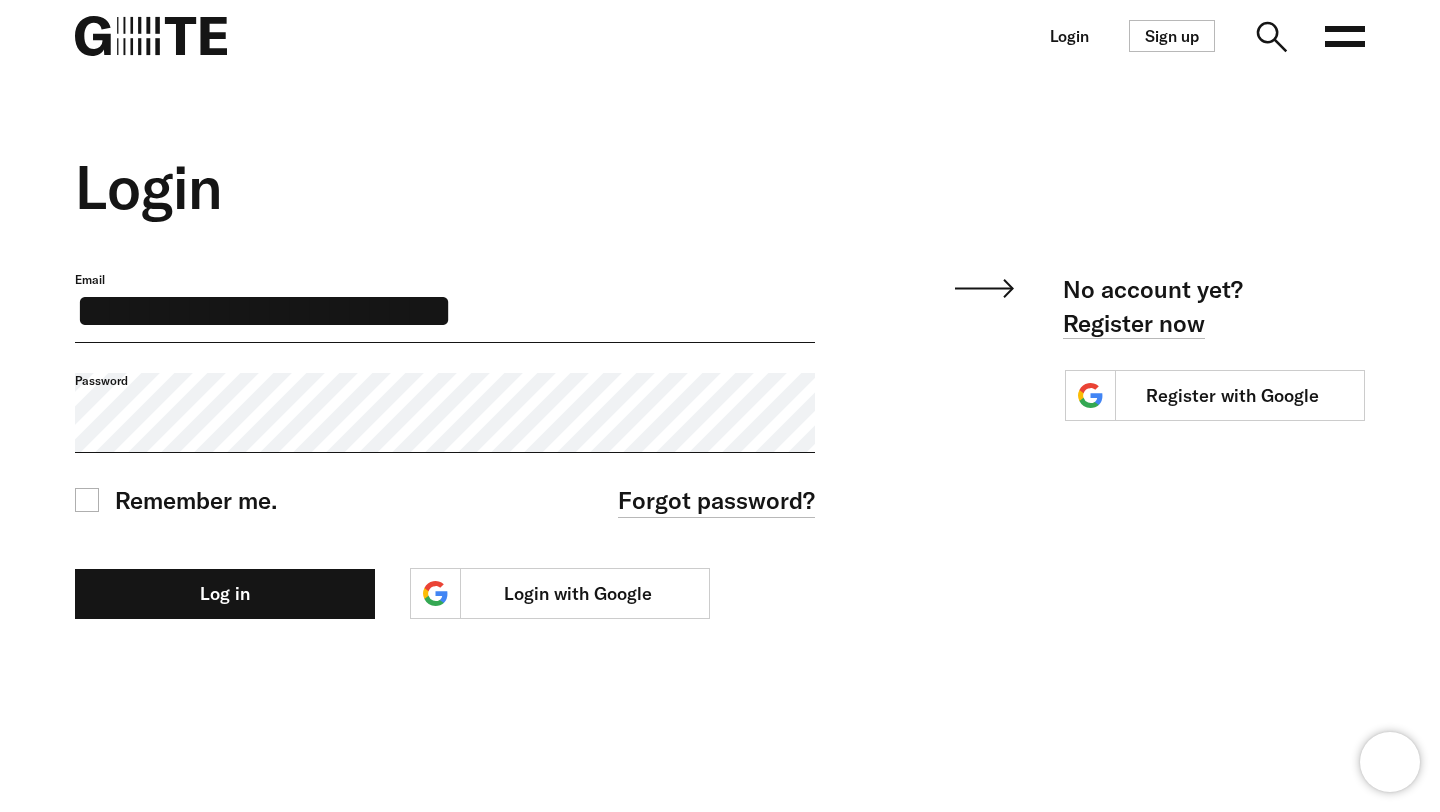 click on "Email" at bounding box center (445, 280) 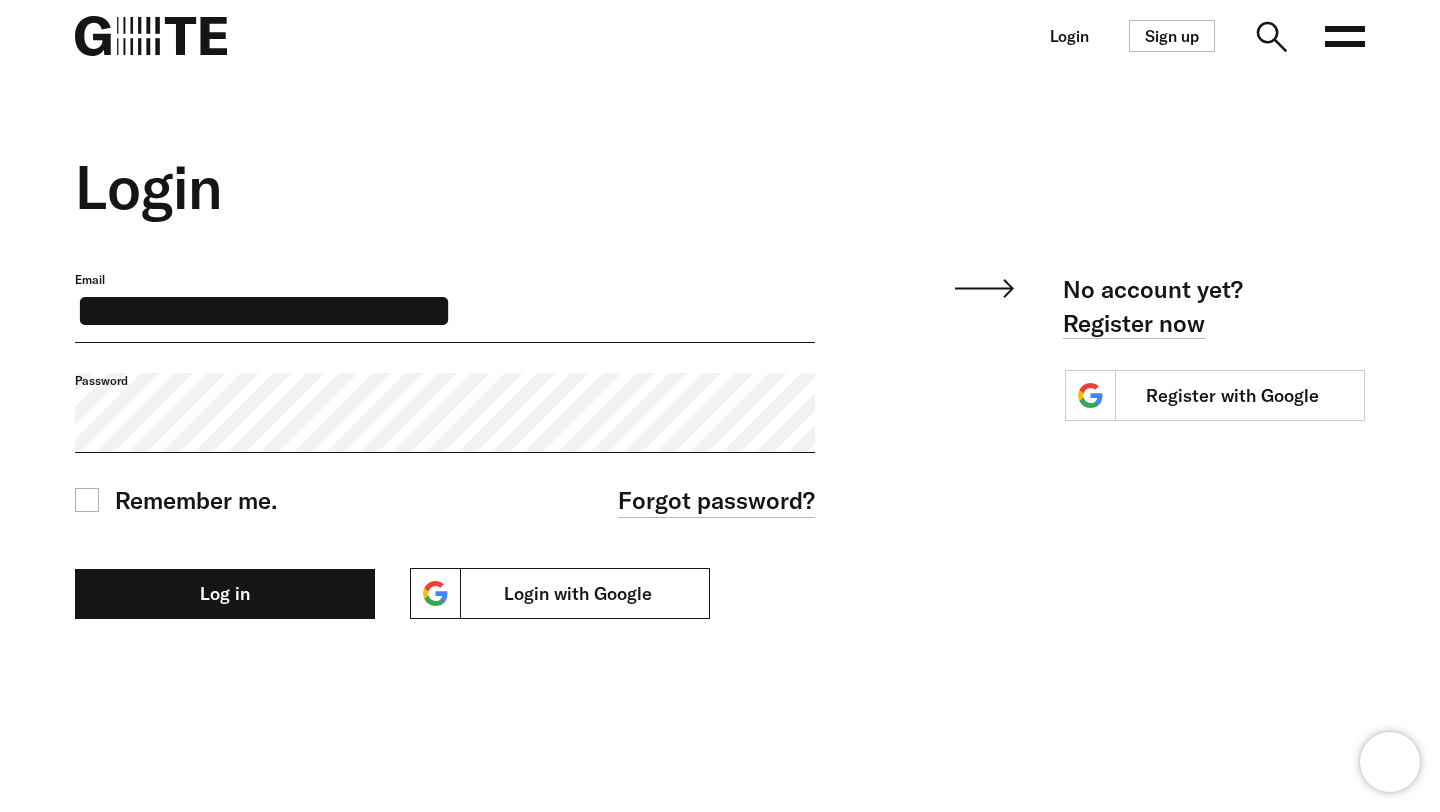 click on "Login with Google" at bounding box center [560, 593] 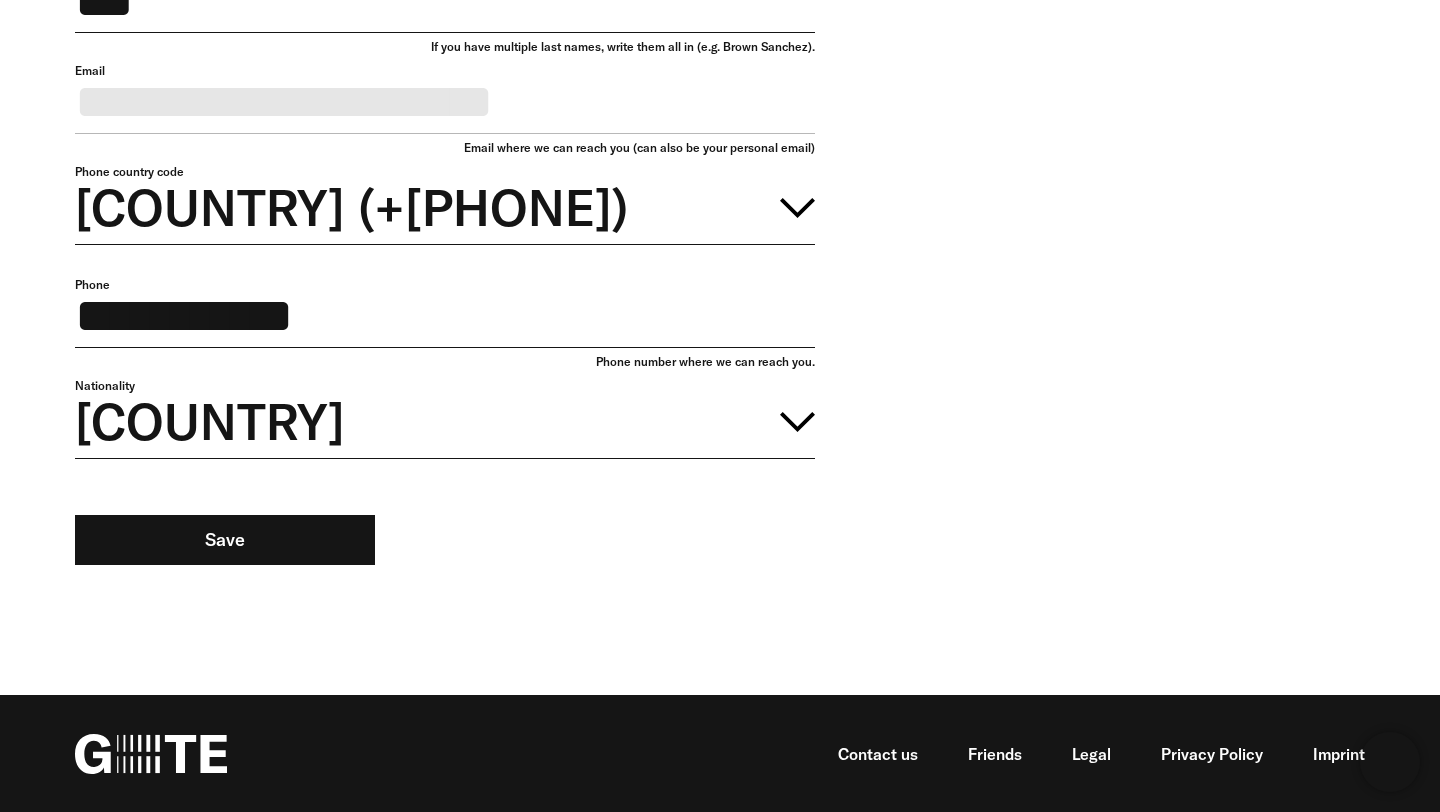 scroll, scrollTop: 0, scrollLeft: 0, axis: both 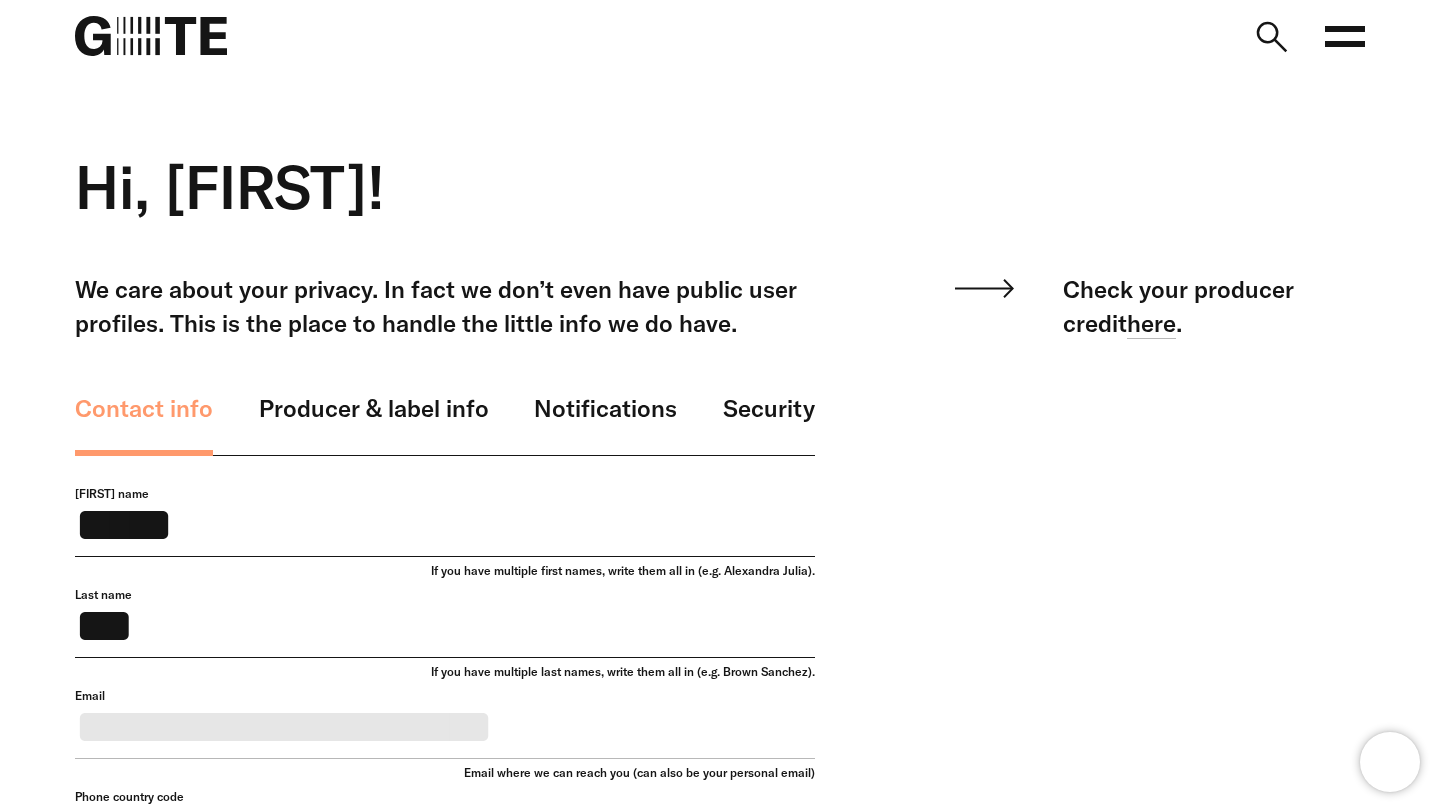 click at bounding box center [1345, 36] 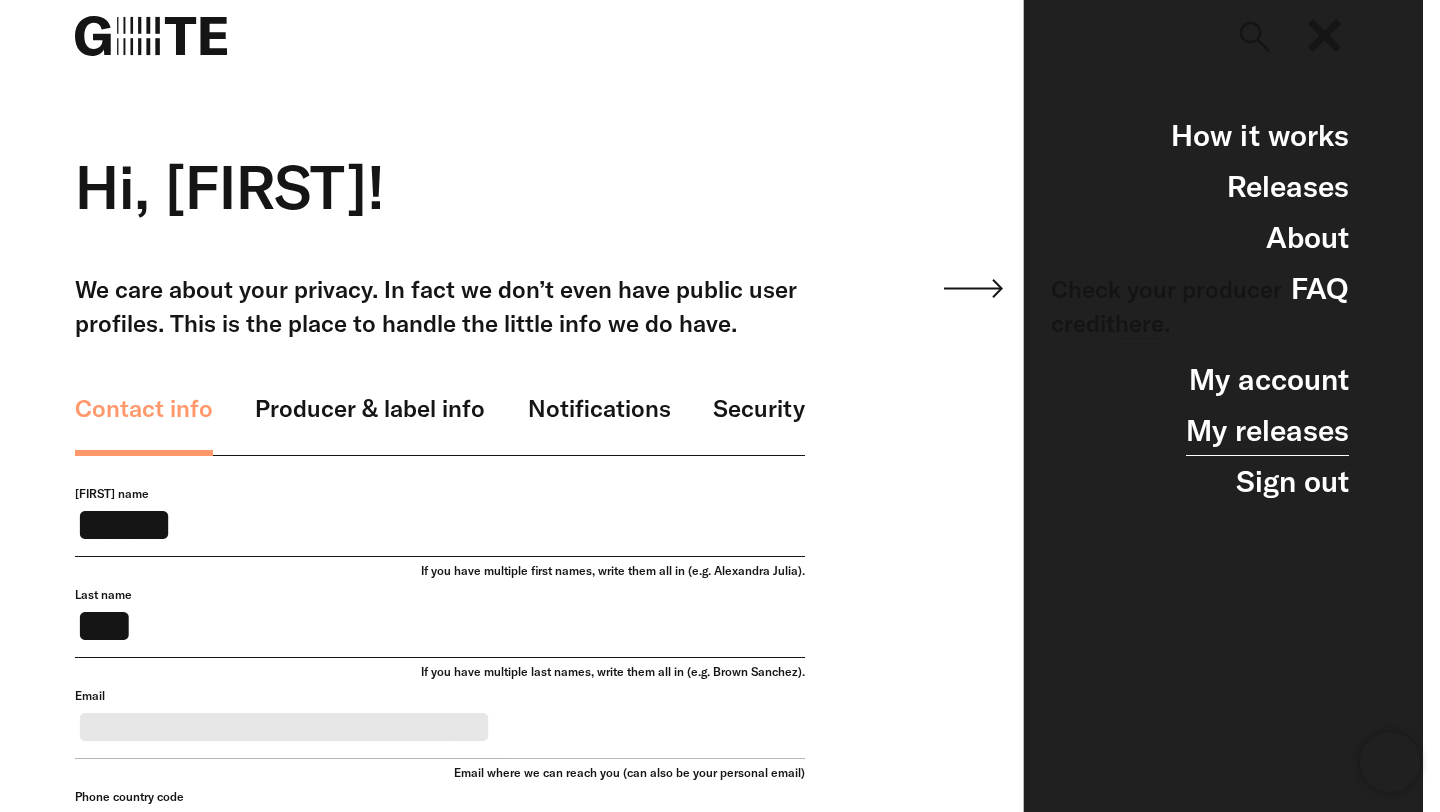 click on "My releases" at bounding box center [1267, 430] 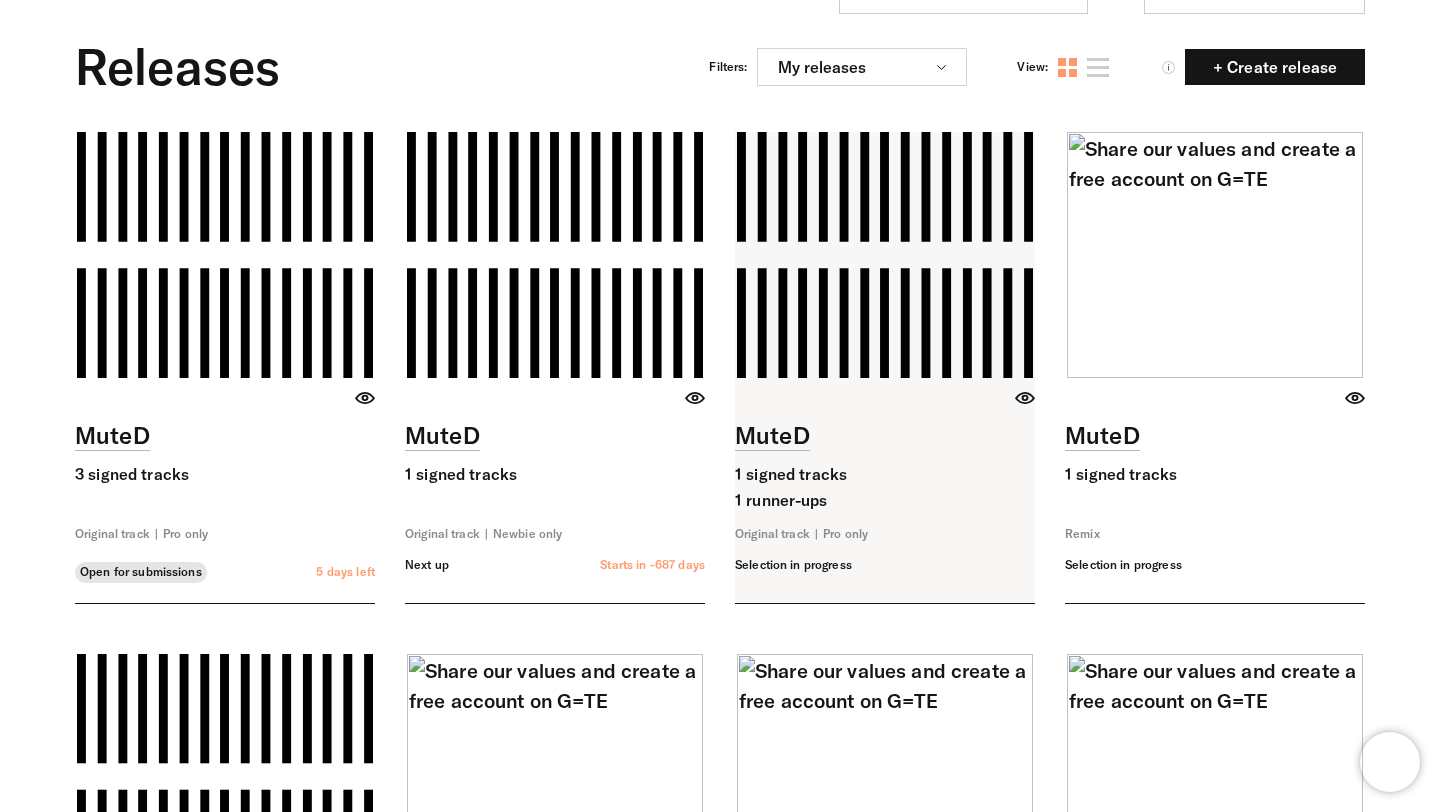 scroll, scrollTop: 164, scrollLeft: 0, axis: vertical 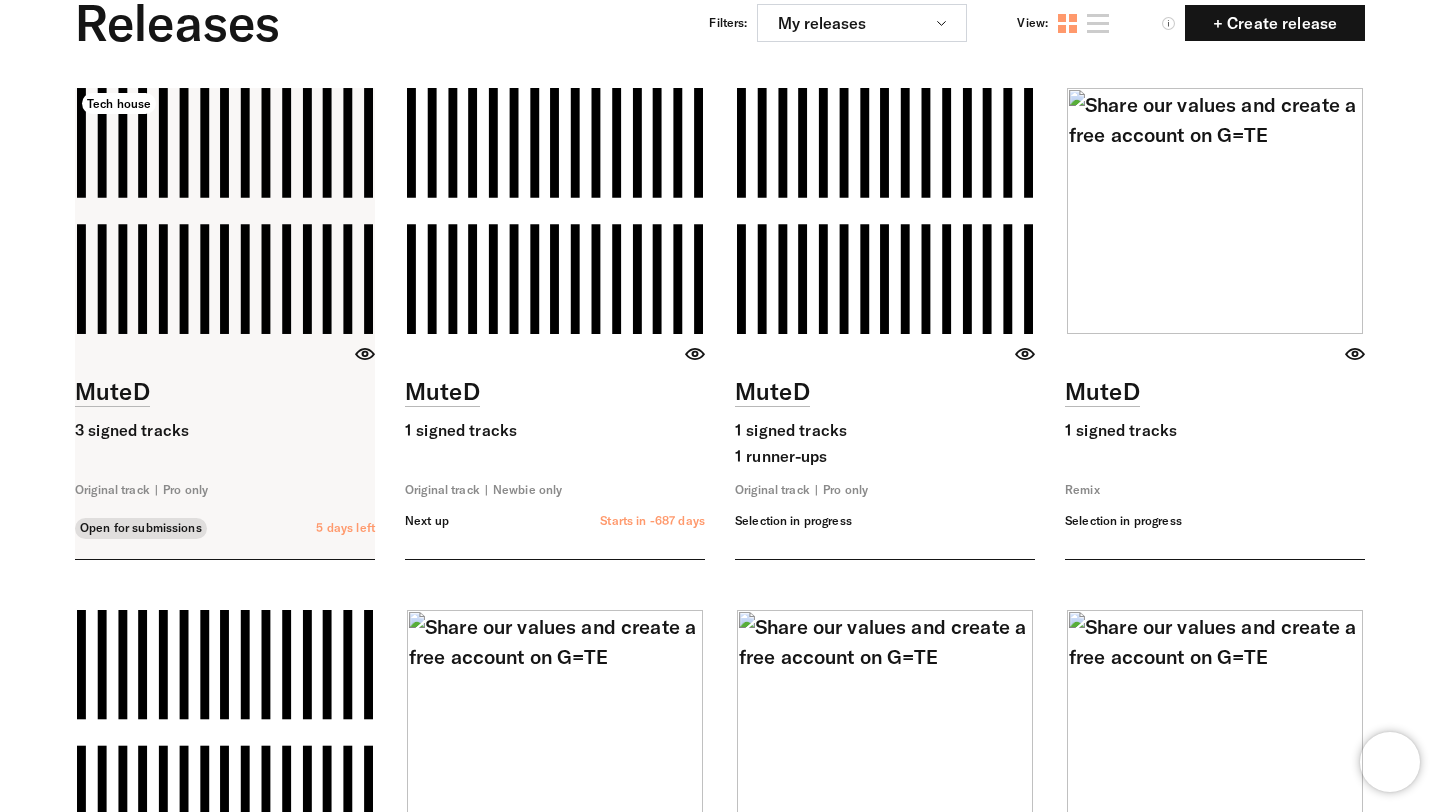 click at bounding box center (225, 323) 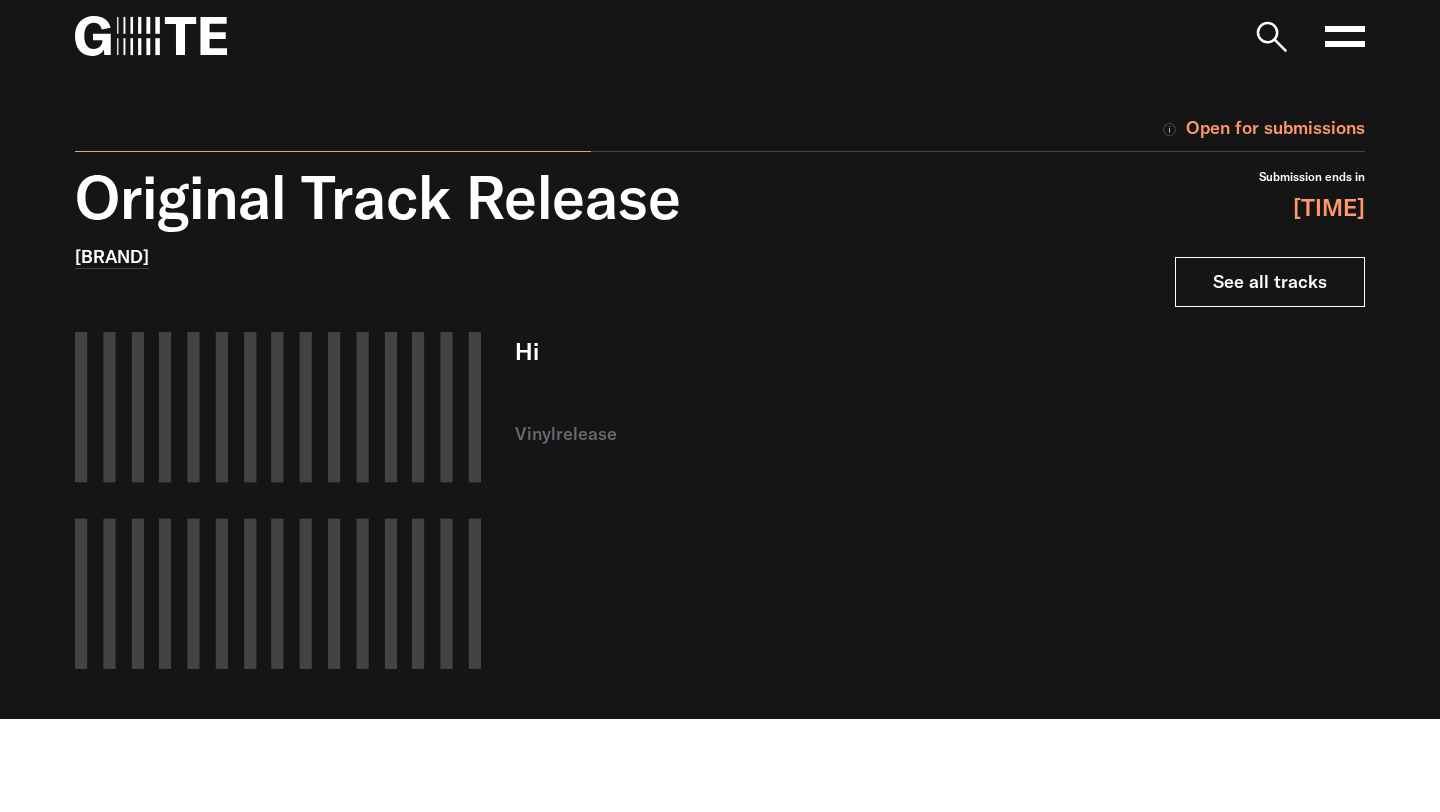 scroll, scrollTop: 0, scrollLeft: 0, axis: both 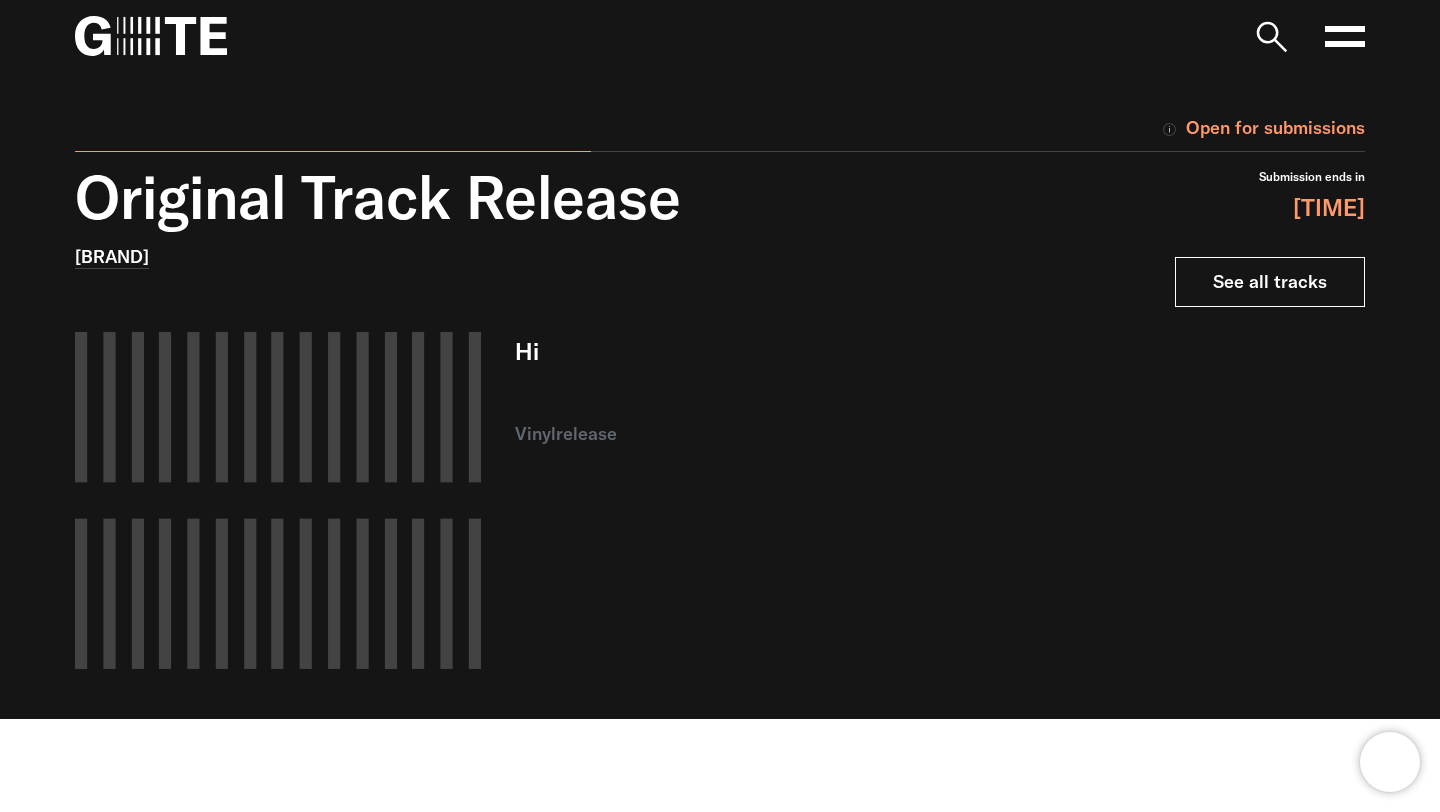 click on "See all tracks" at bounding box center (1270, 282) 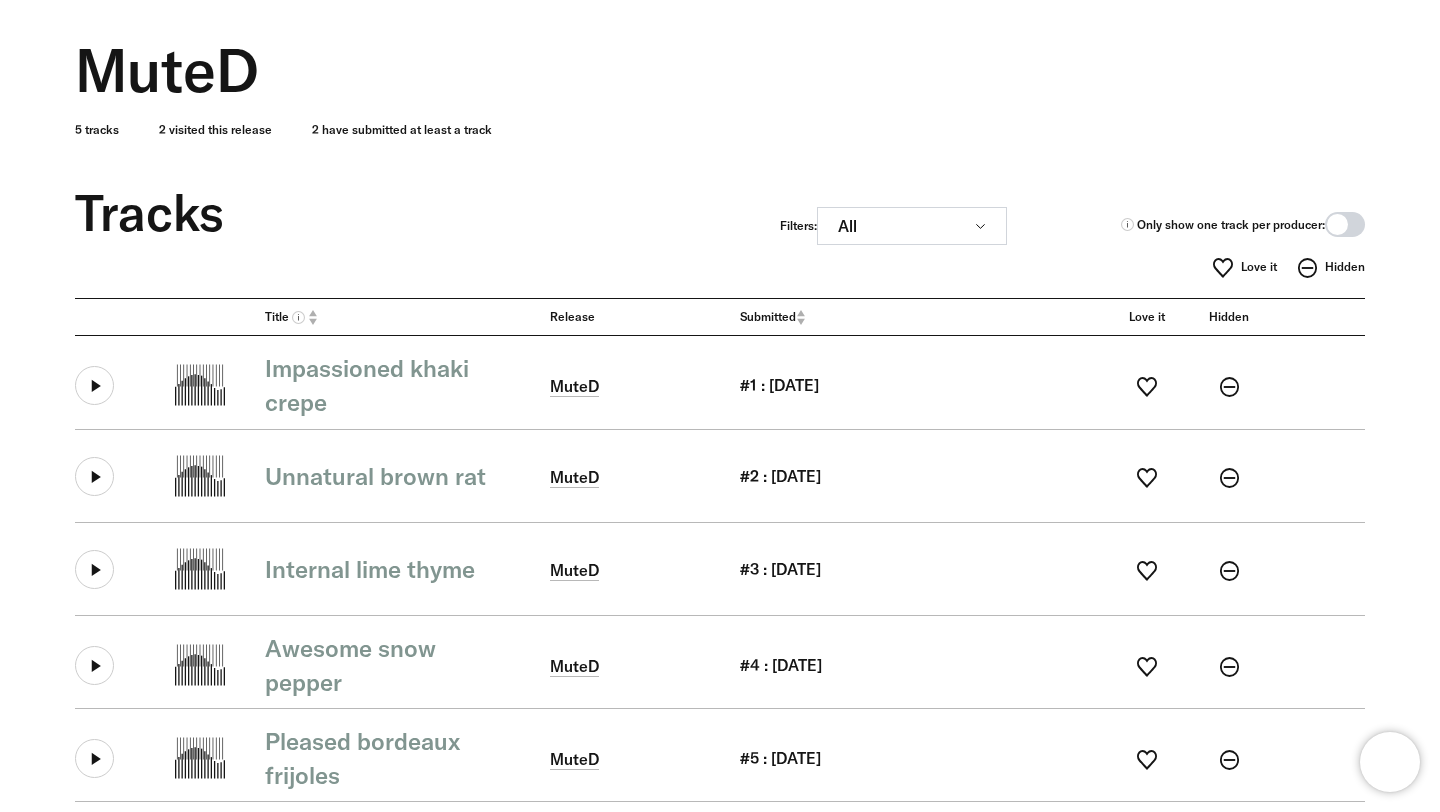 scroll, scrollTop: 118, scrollLeft: 0, axis: vertical 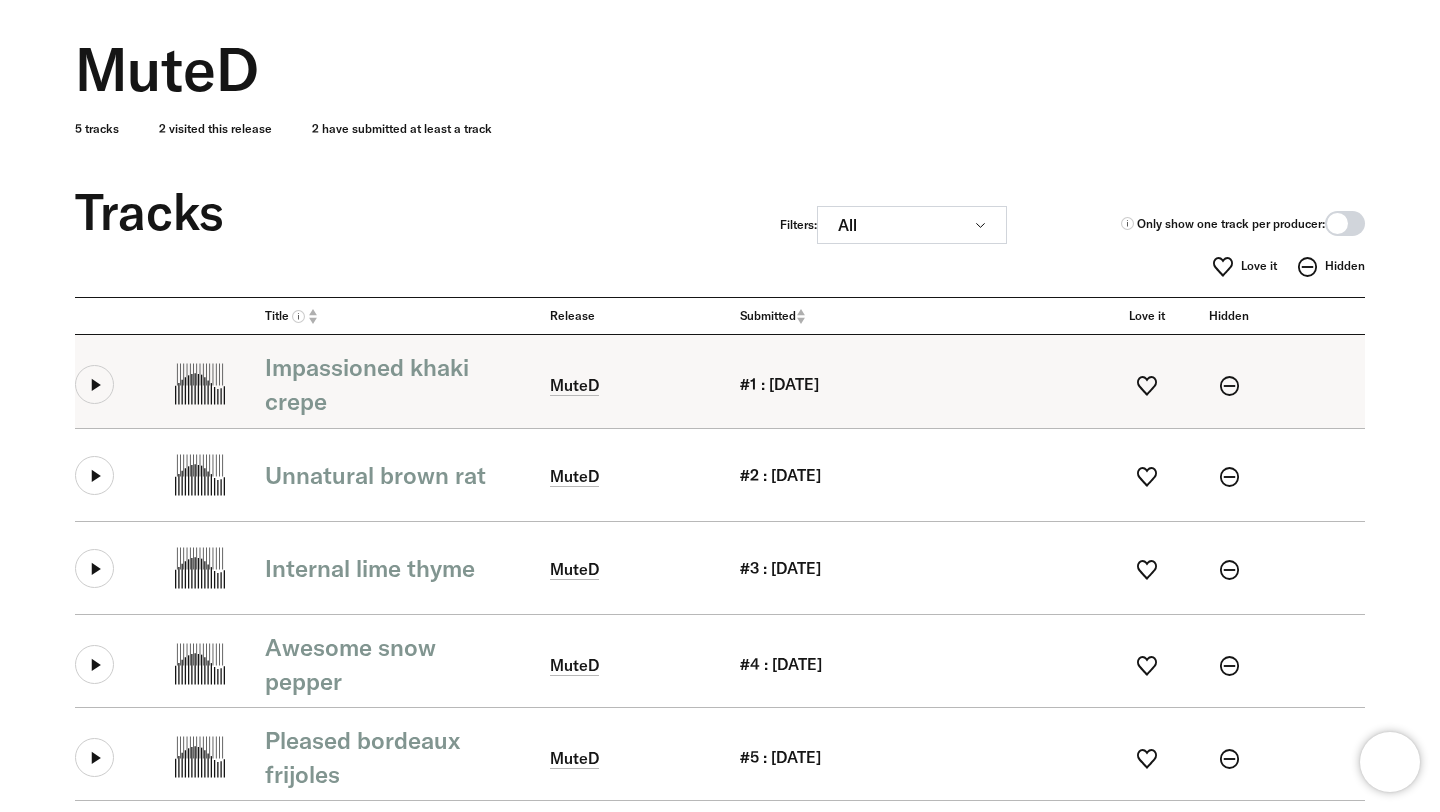 click at bounding box center [94, 384] 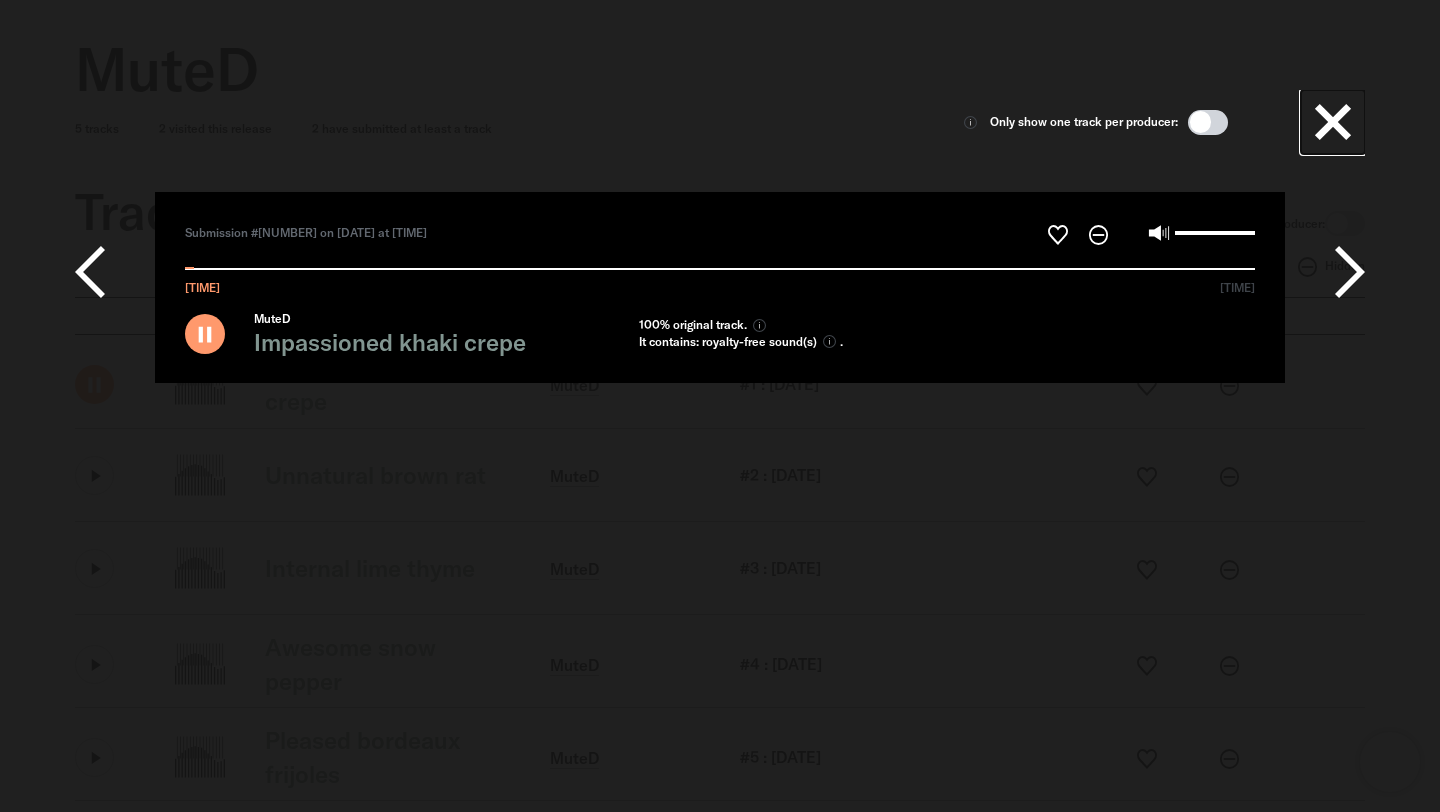 click on "Only show one track per producer:
Submission #1 on 22/06/2025 at 10:49:41" at bounding box center (720, 383) 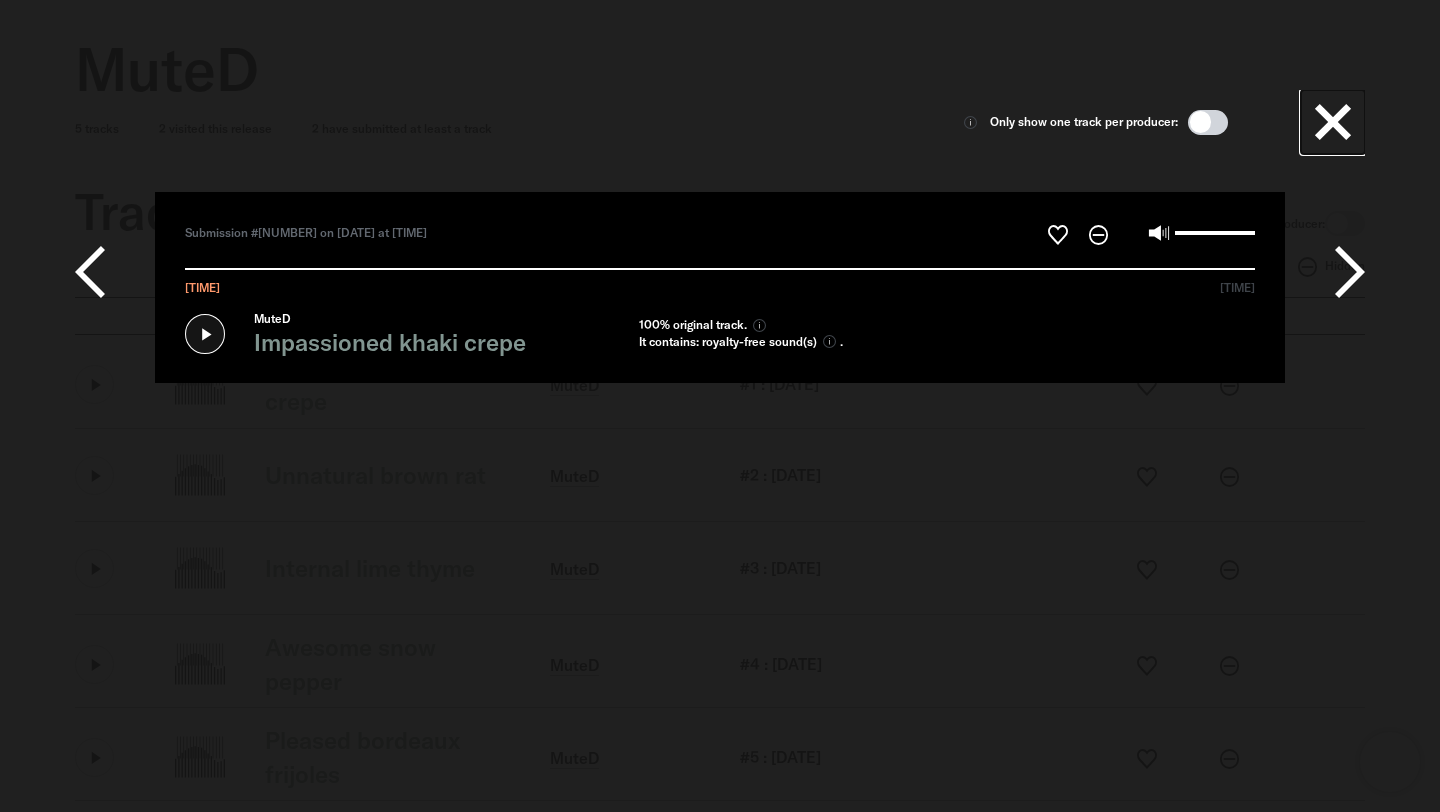 scroll, scrollTop: 0, scrollLeft: 0, axis: both 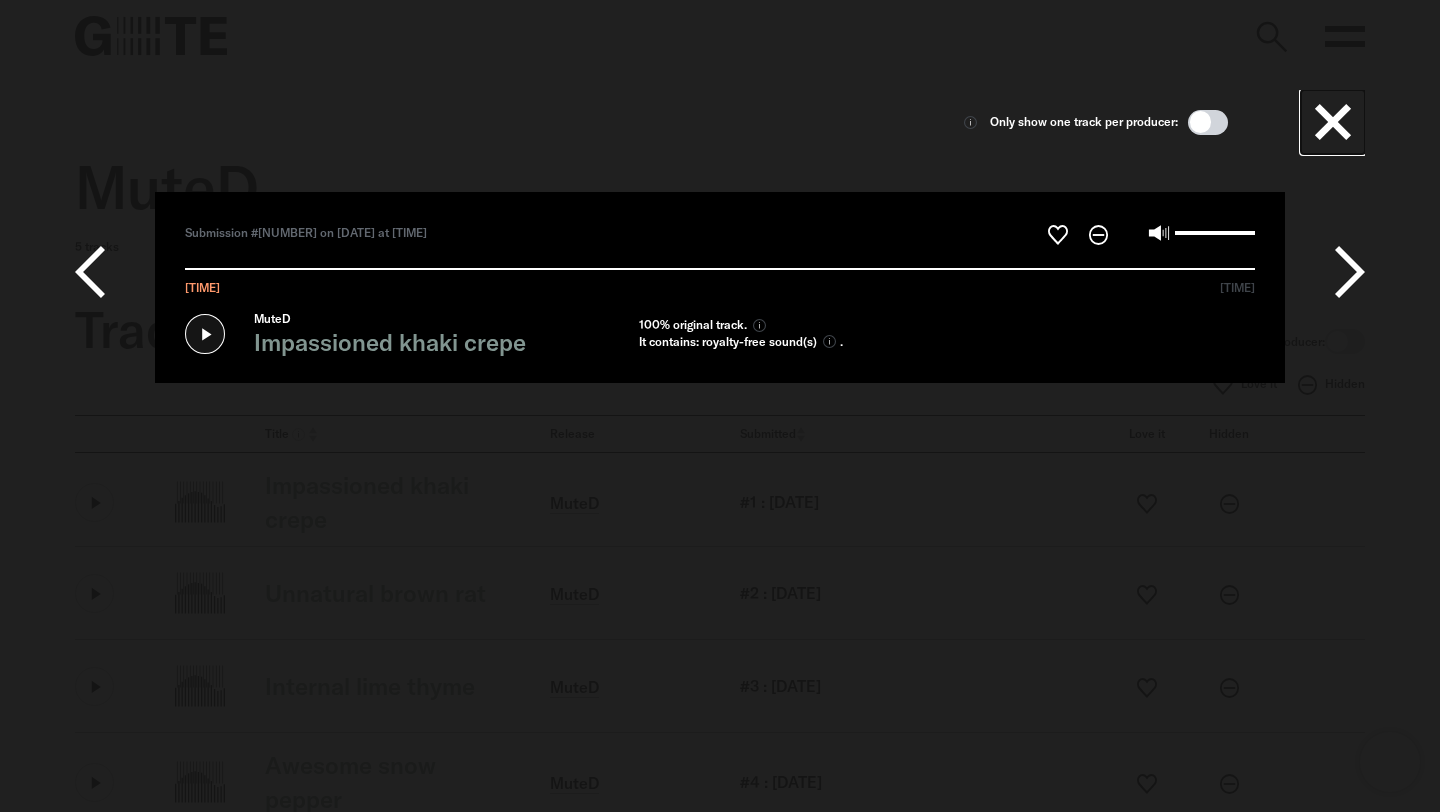 click at bounding box center (1345, 29) 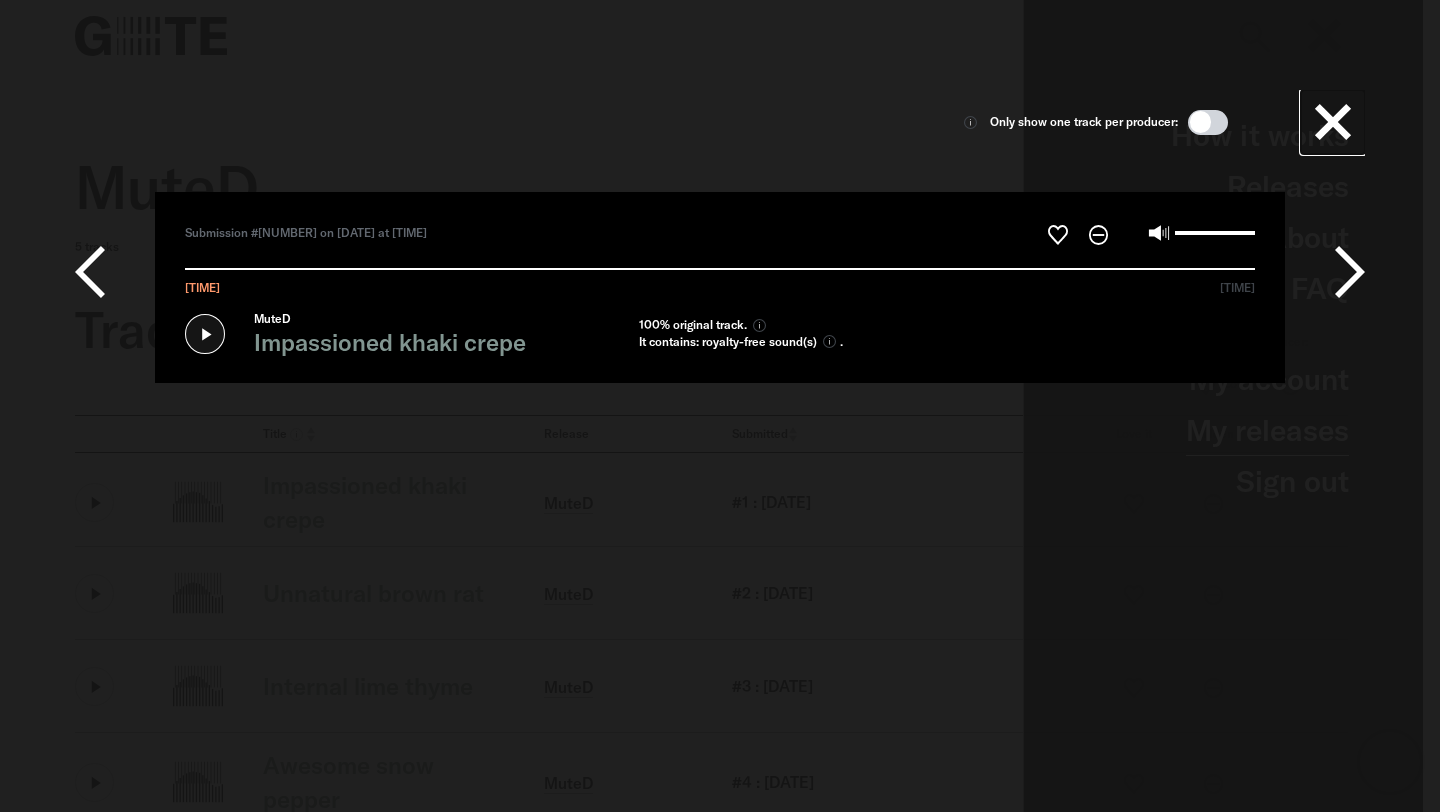 click on "My releases" at bounding box center [1267, 430] 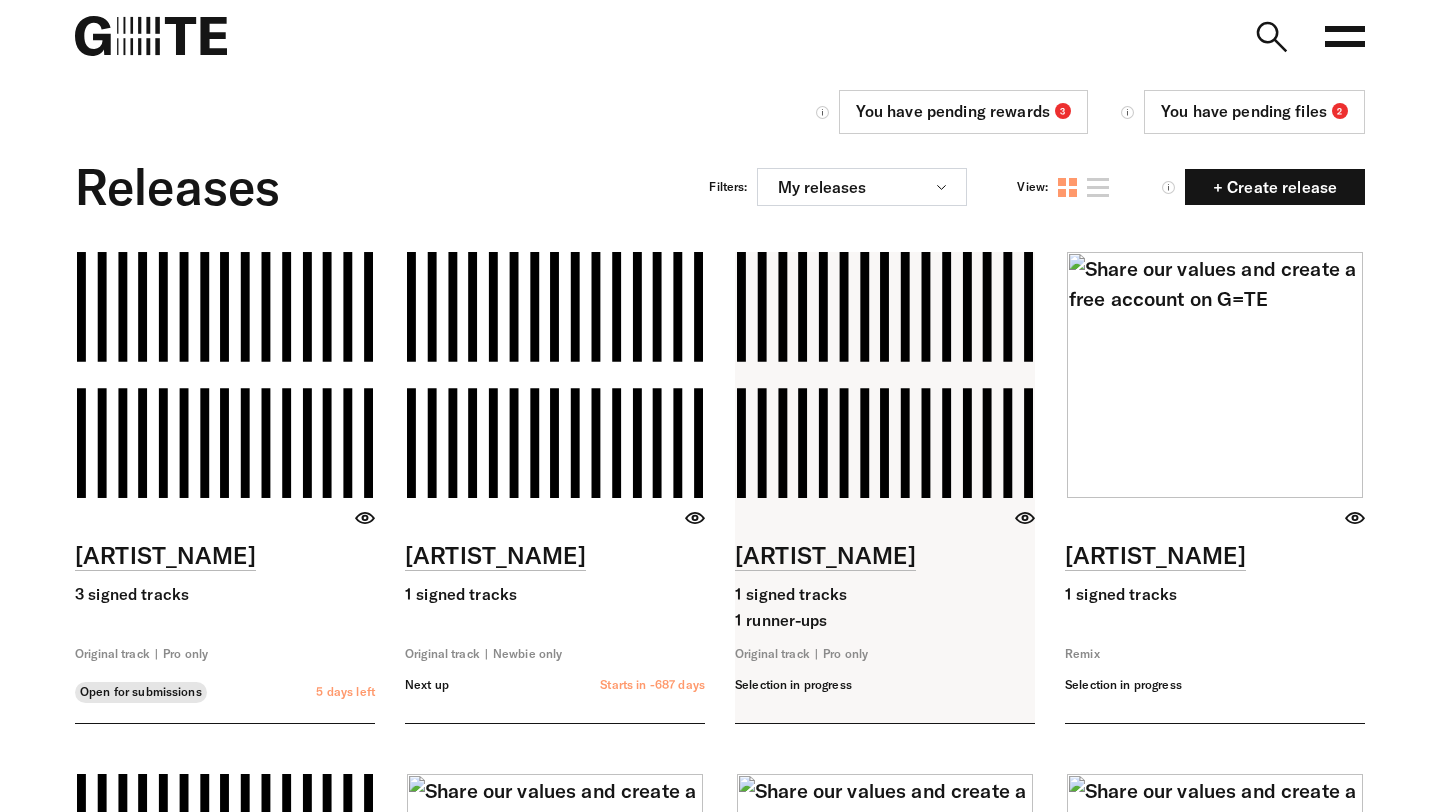 scroll, scrollTop: 0, scrollLeft: 0, axis: both 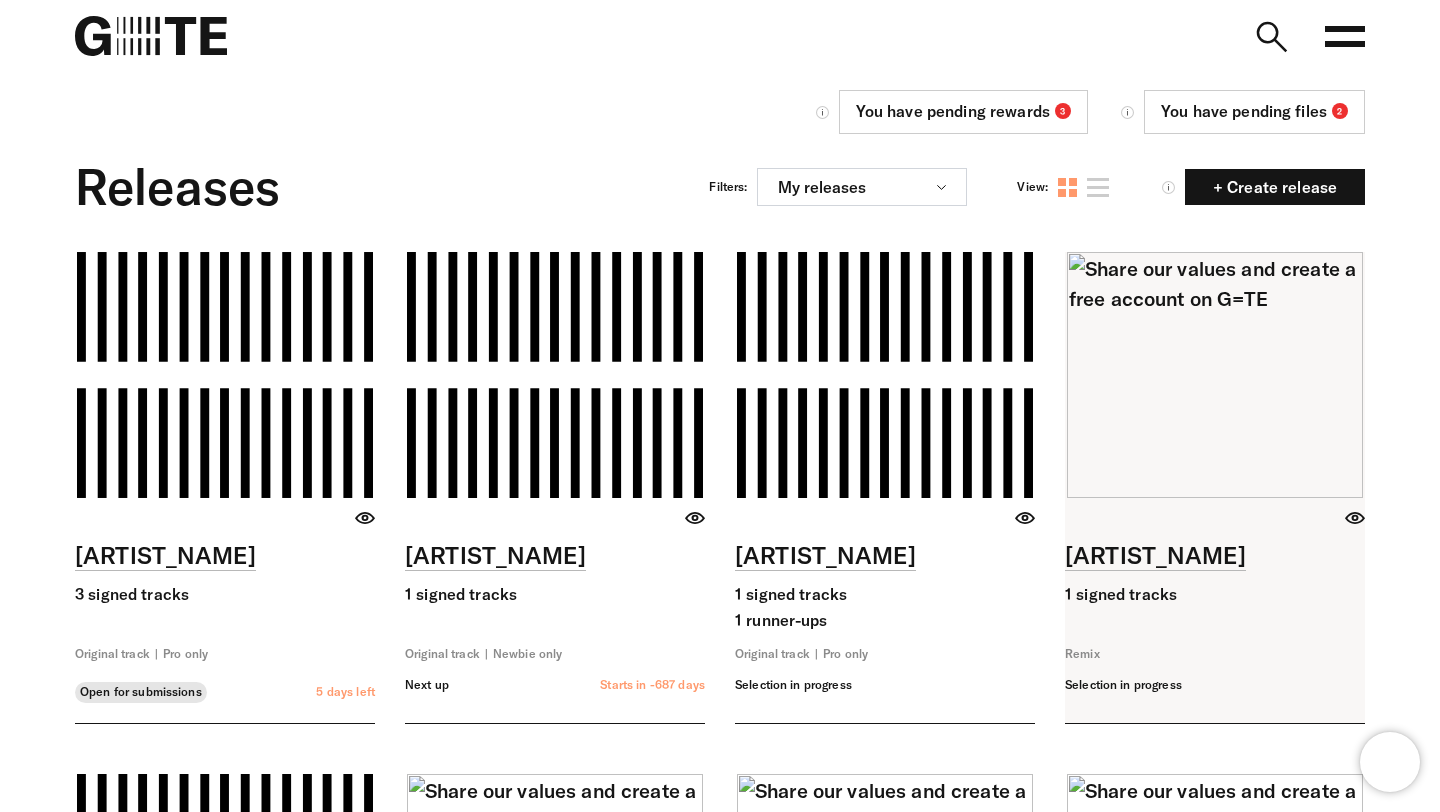click at bounding box center [1215, 487] 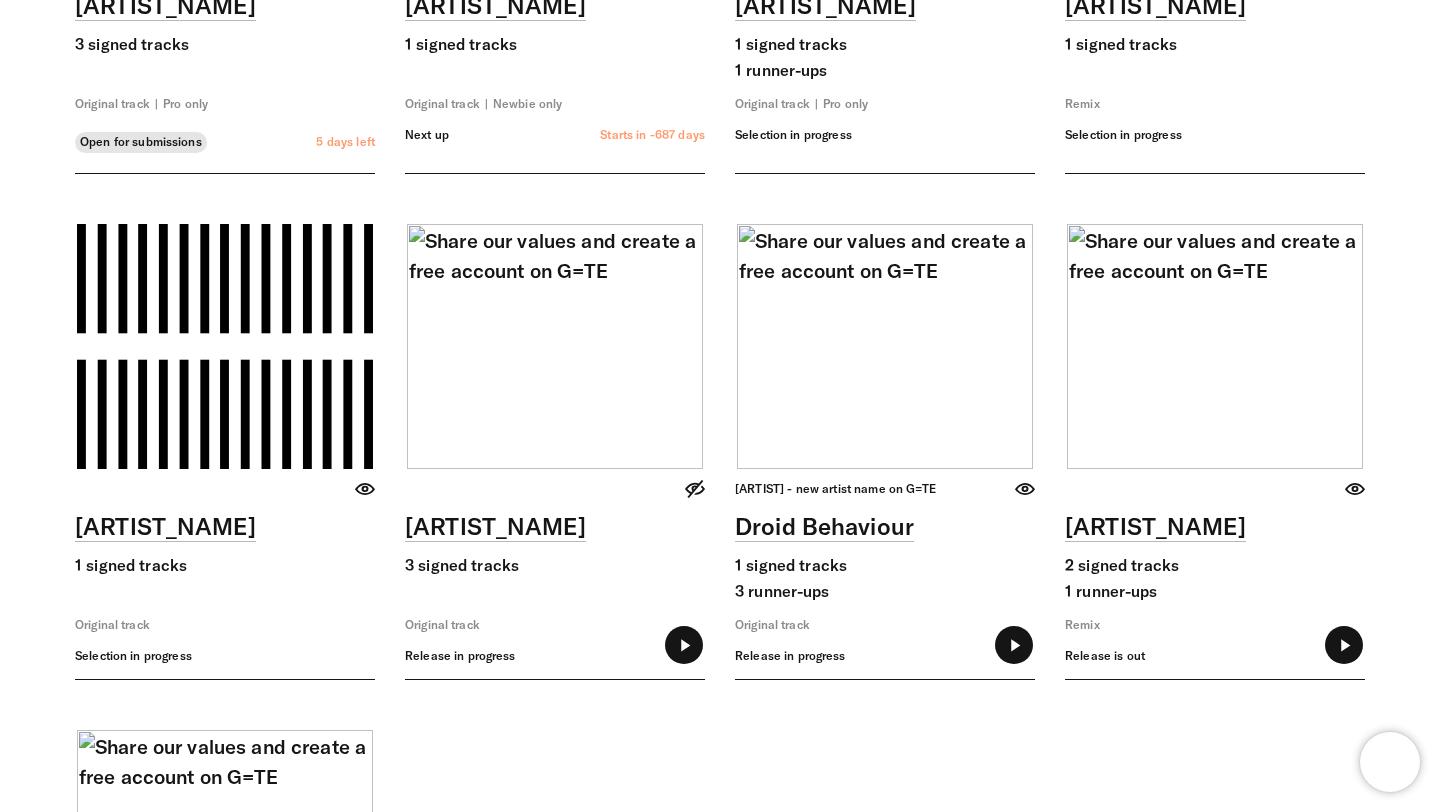 scroll, scrollTop: 554, scrollLeft: 0, axis: vertical 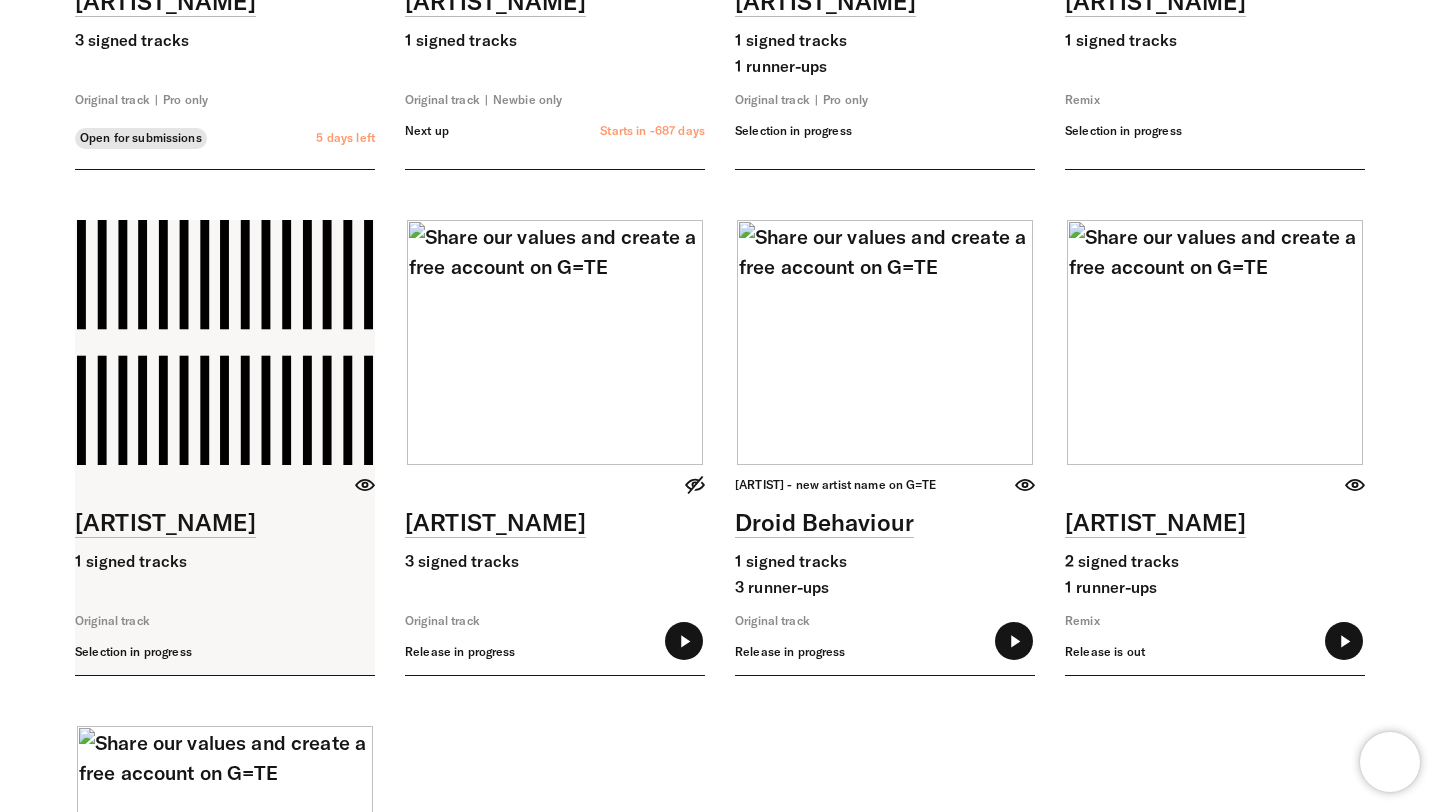 click at bounding box center [225, 448] 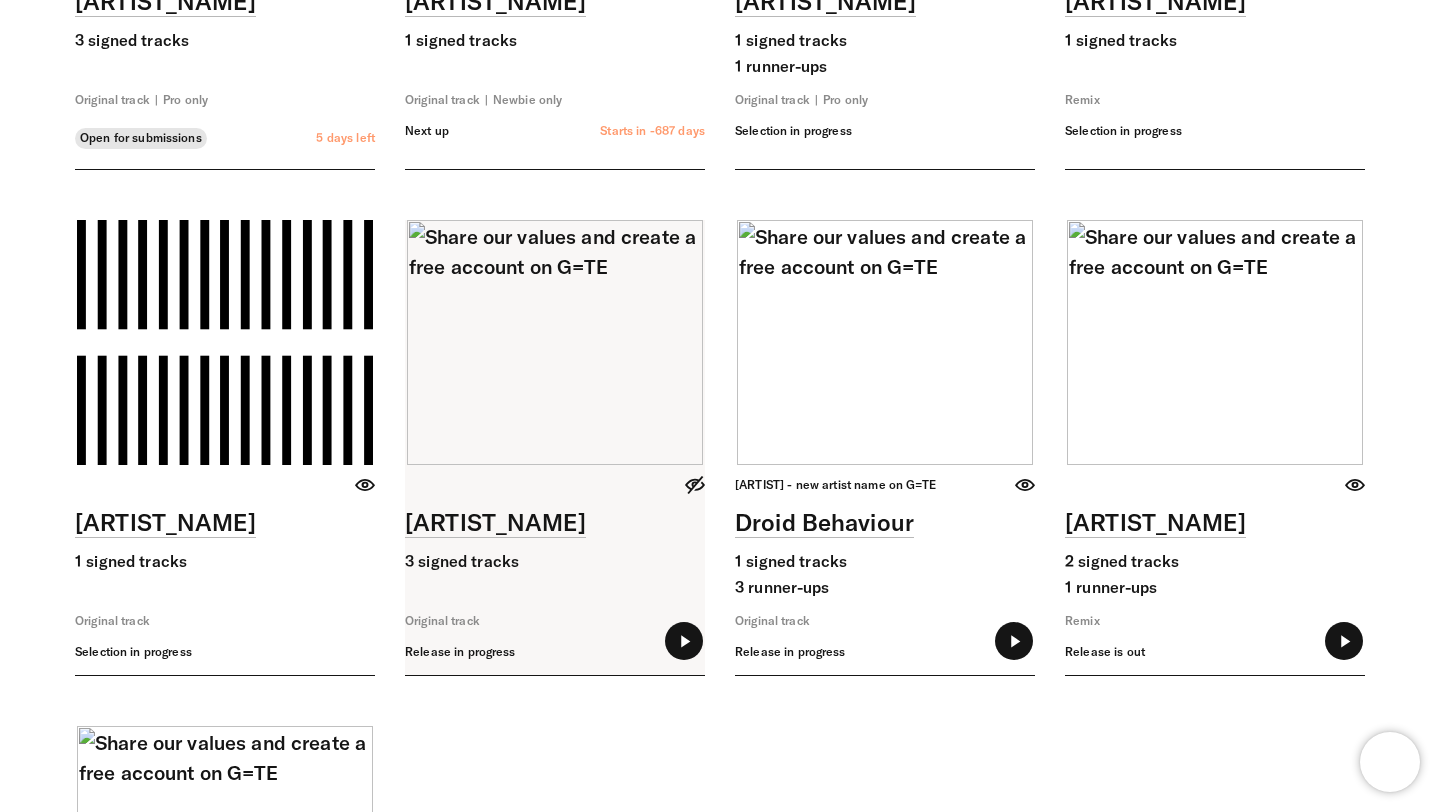 click at bounding box center [555, 448] 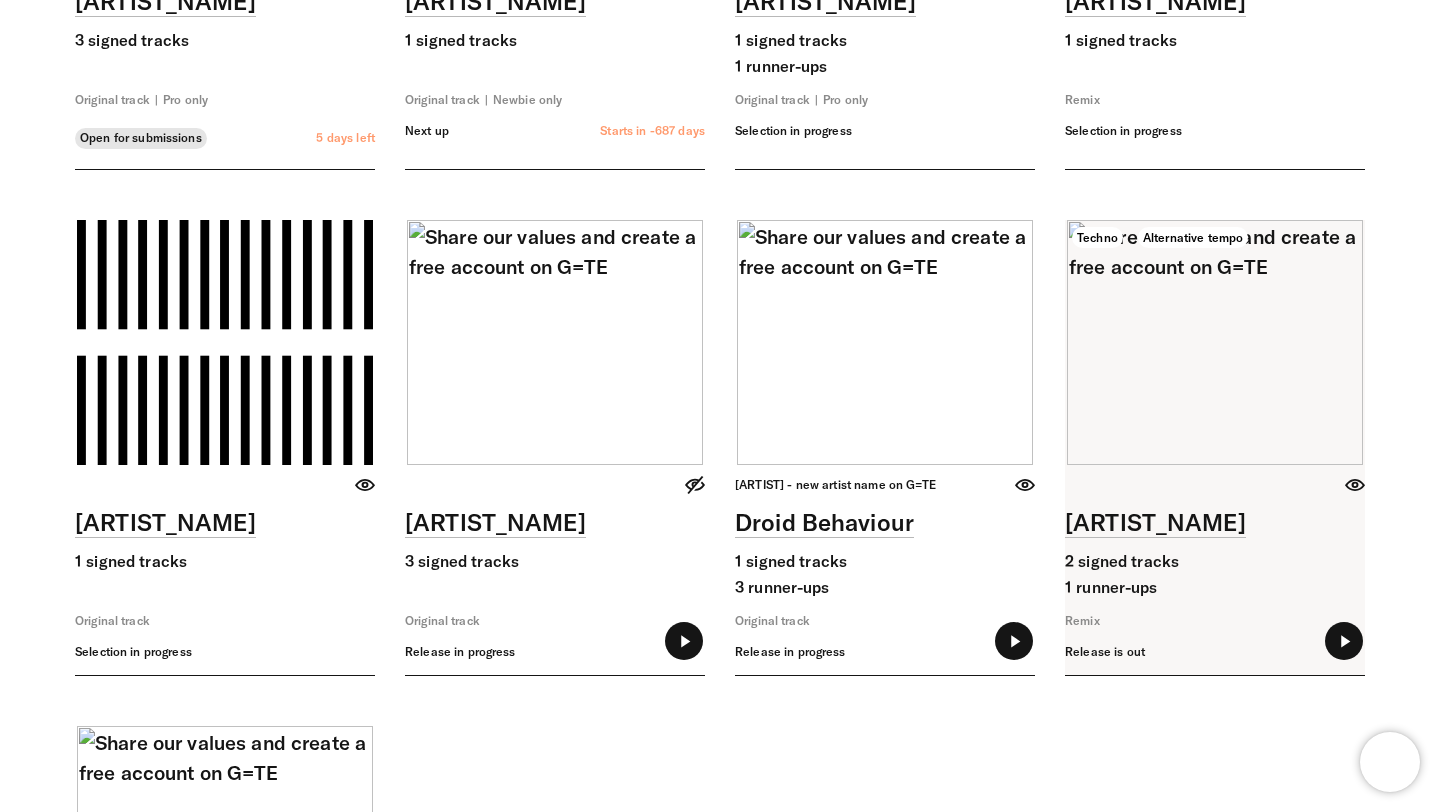 scroll, scrollTop: 0, scrollLeft: 0, axis: both 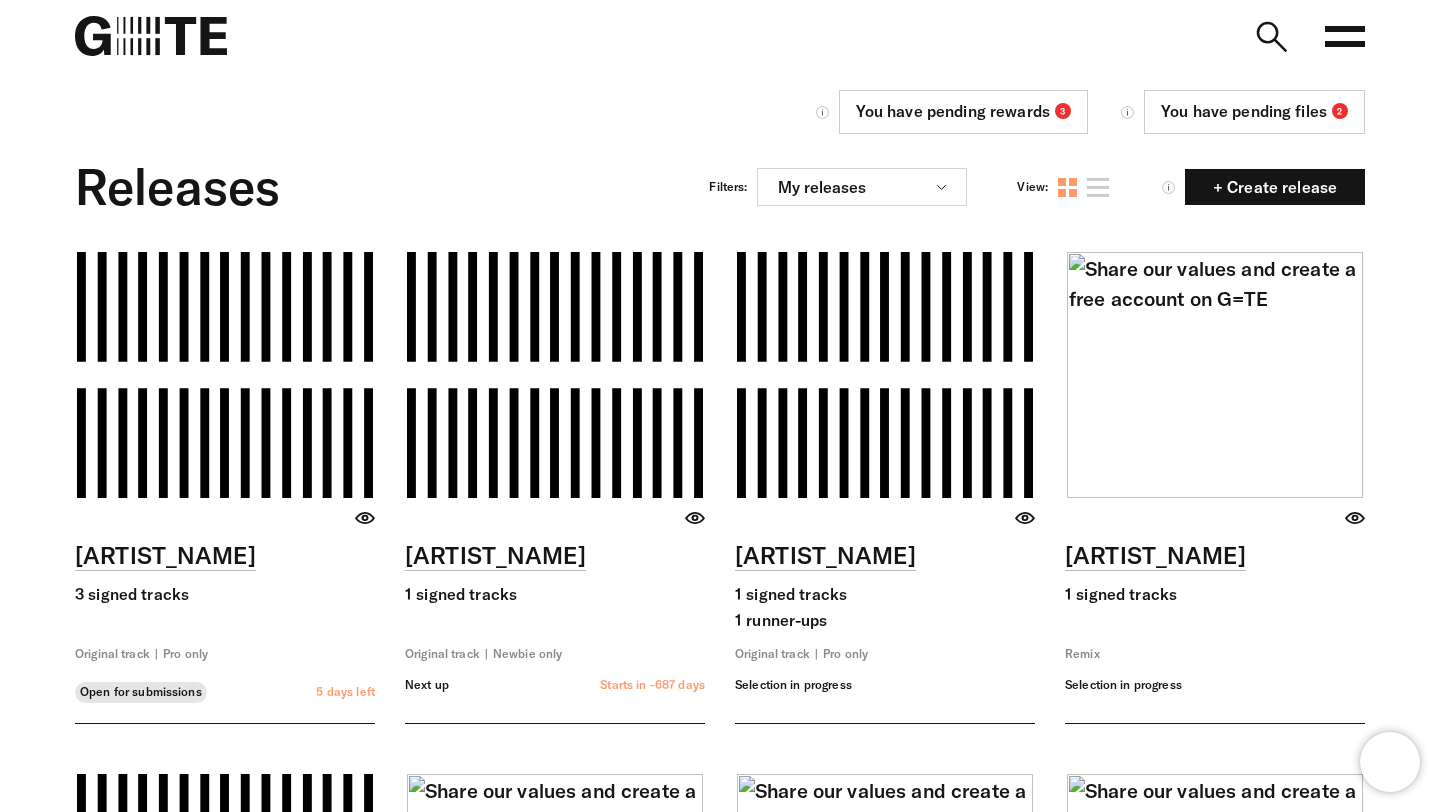 click on "You have pending files
2" at bounding box center [1254, 112] 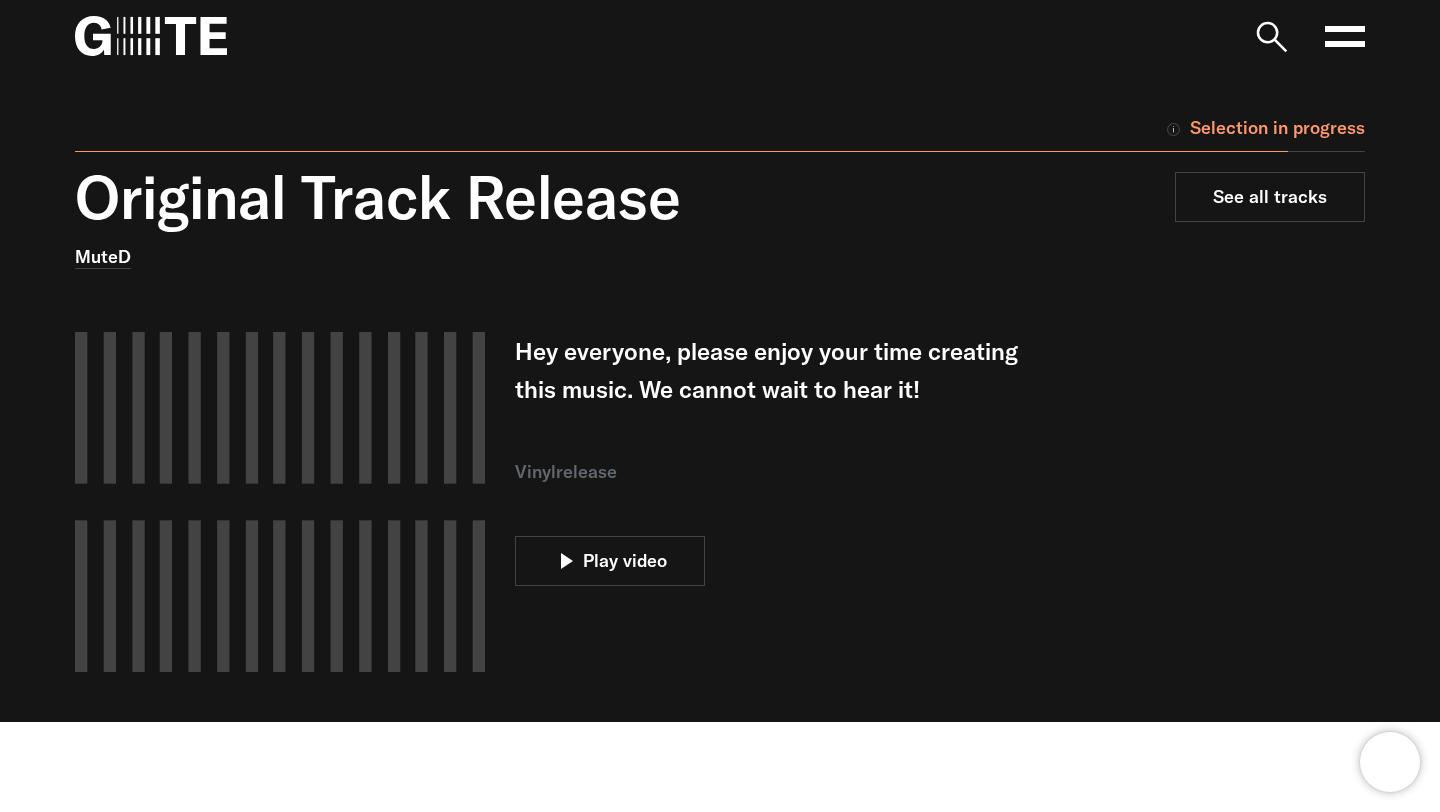 scroll, scrollTop: 0, scrollLeft: 0, axis: both 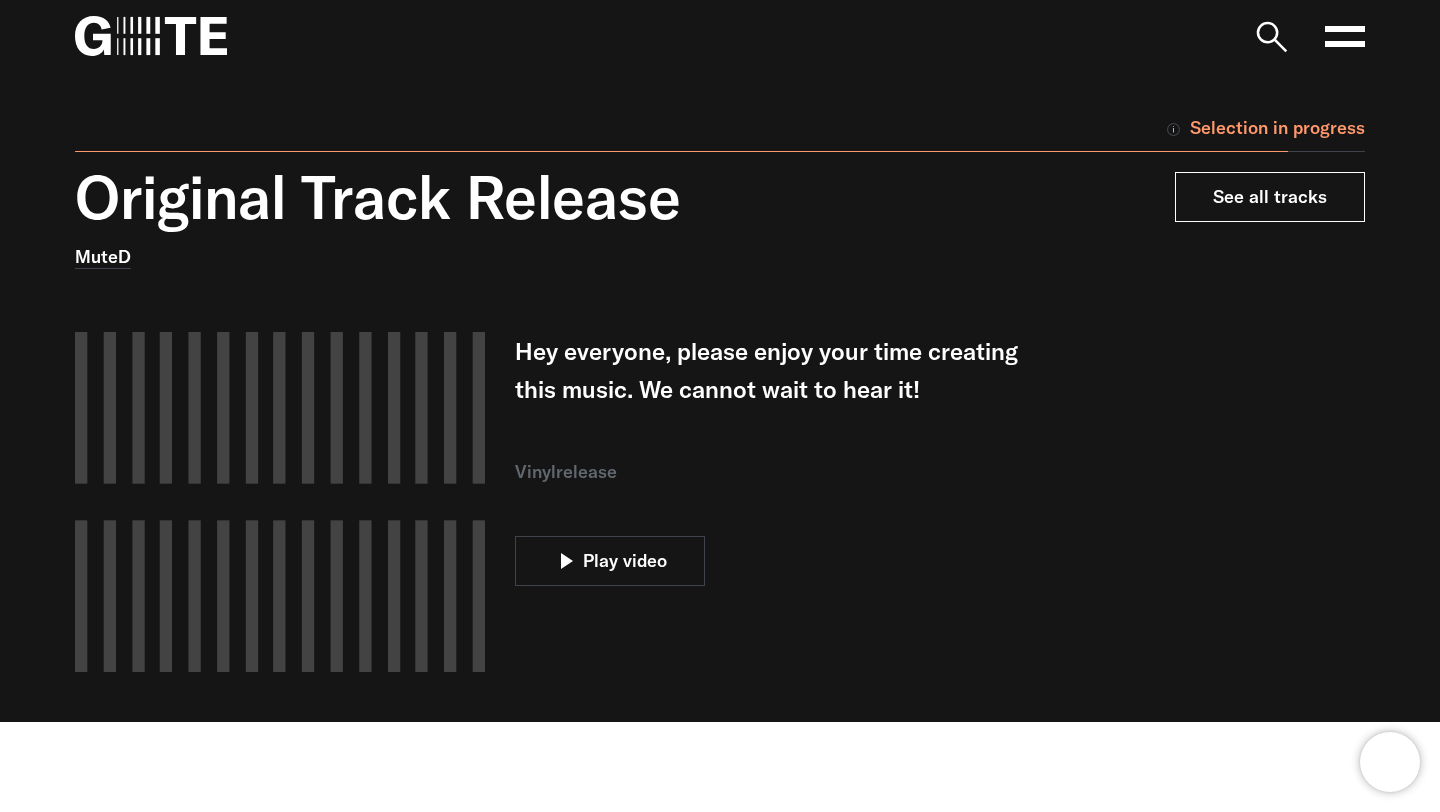 click on "See all tracks" at bounding box center [1270, 197] 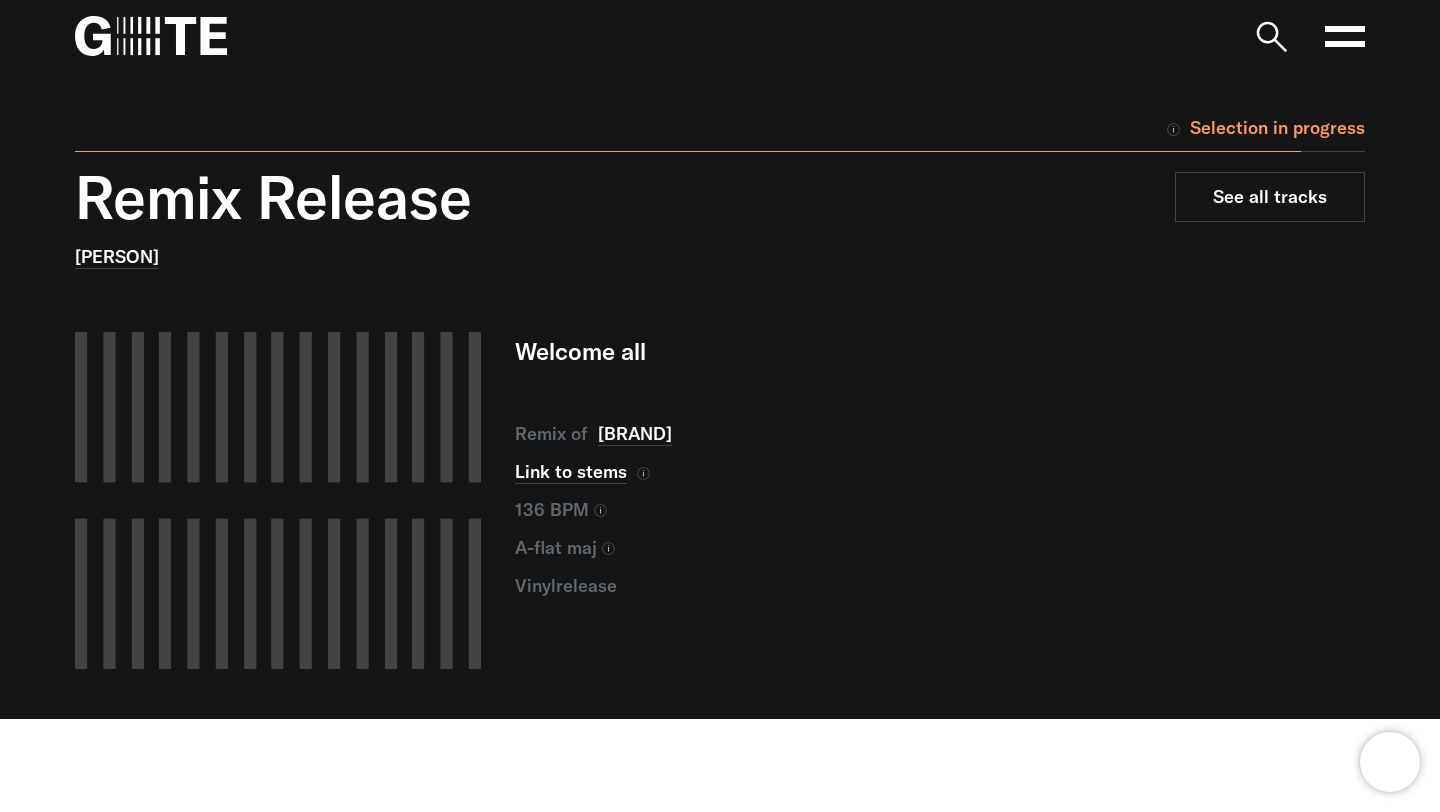 scroll, scrollTop: 0, scrollLeft: 0, axis: both 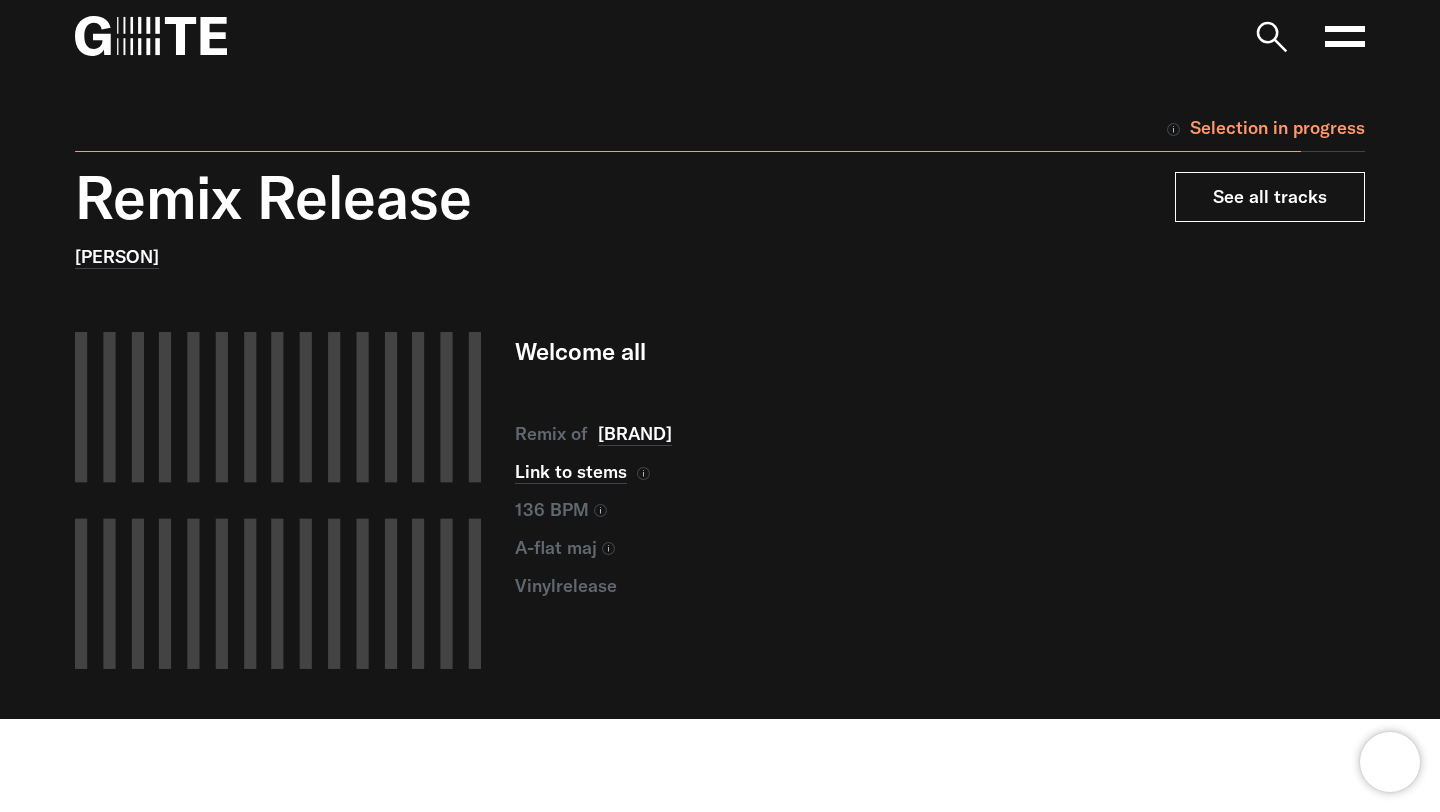 click on "See all tracks" at bounding box center [1270, 197] 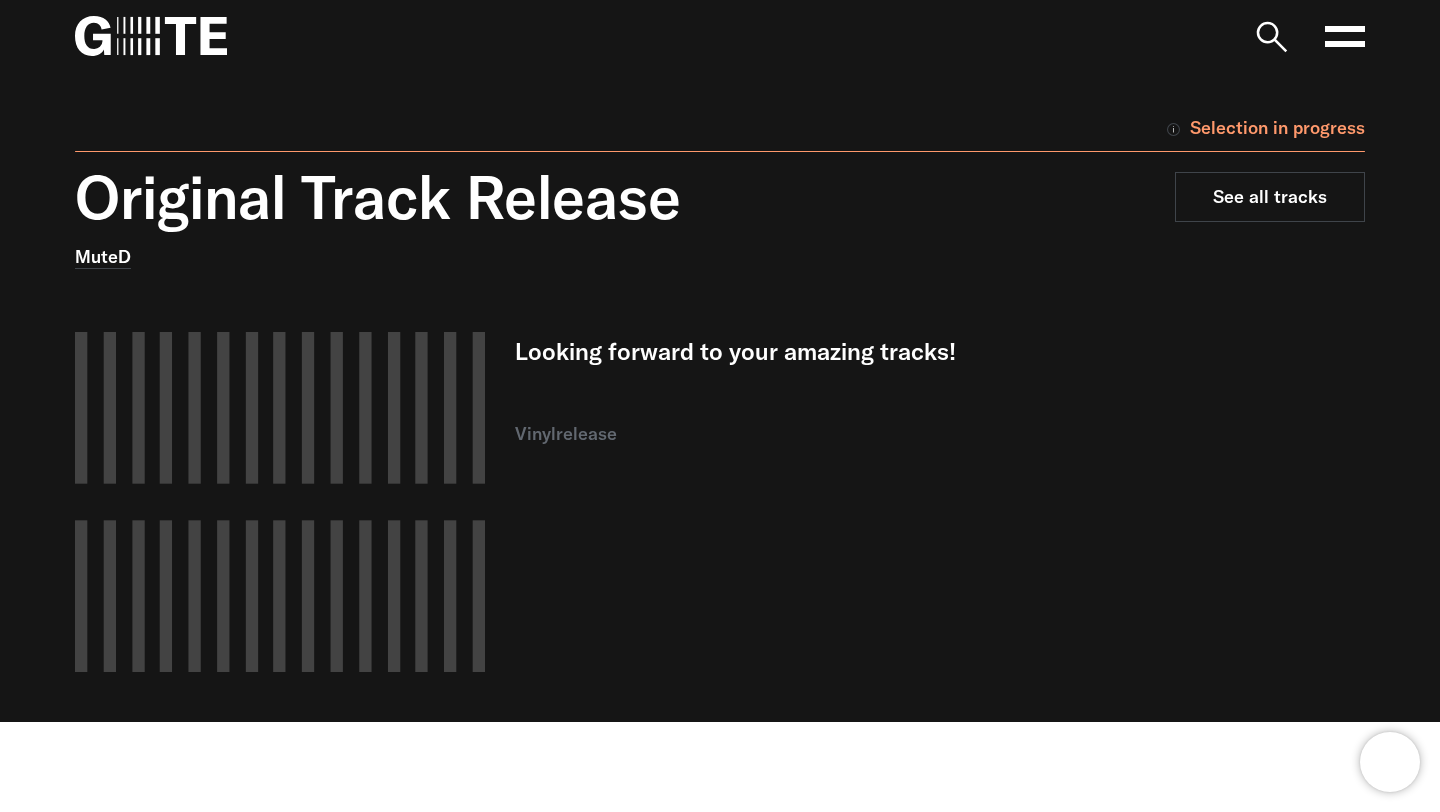 scroll, scrollTop: 0, scrollLeft: 0, axis: both 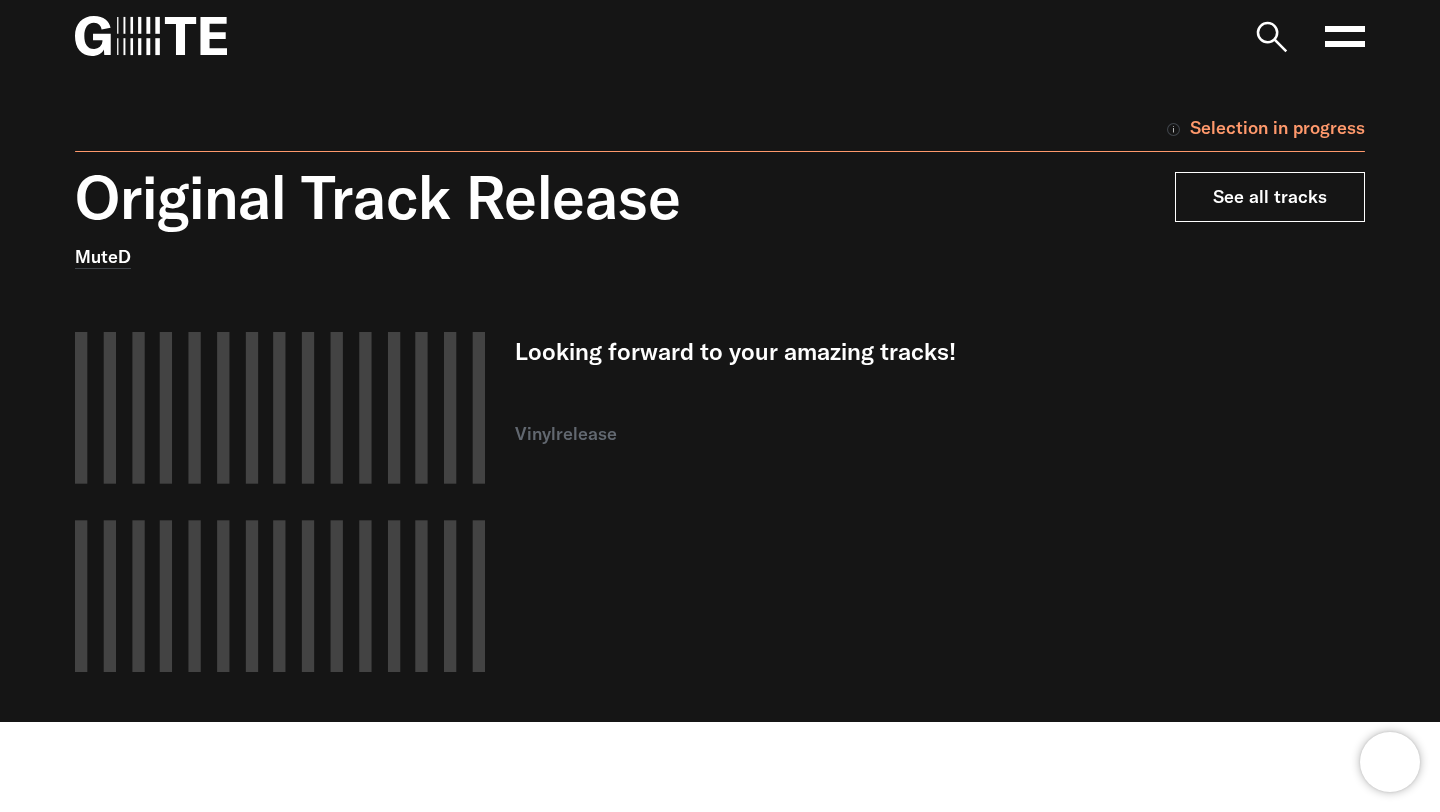 click on "See all tracks" at bounding box center [1270, 197] 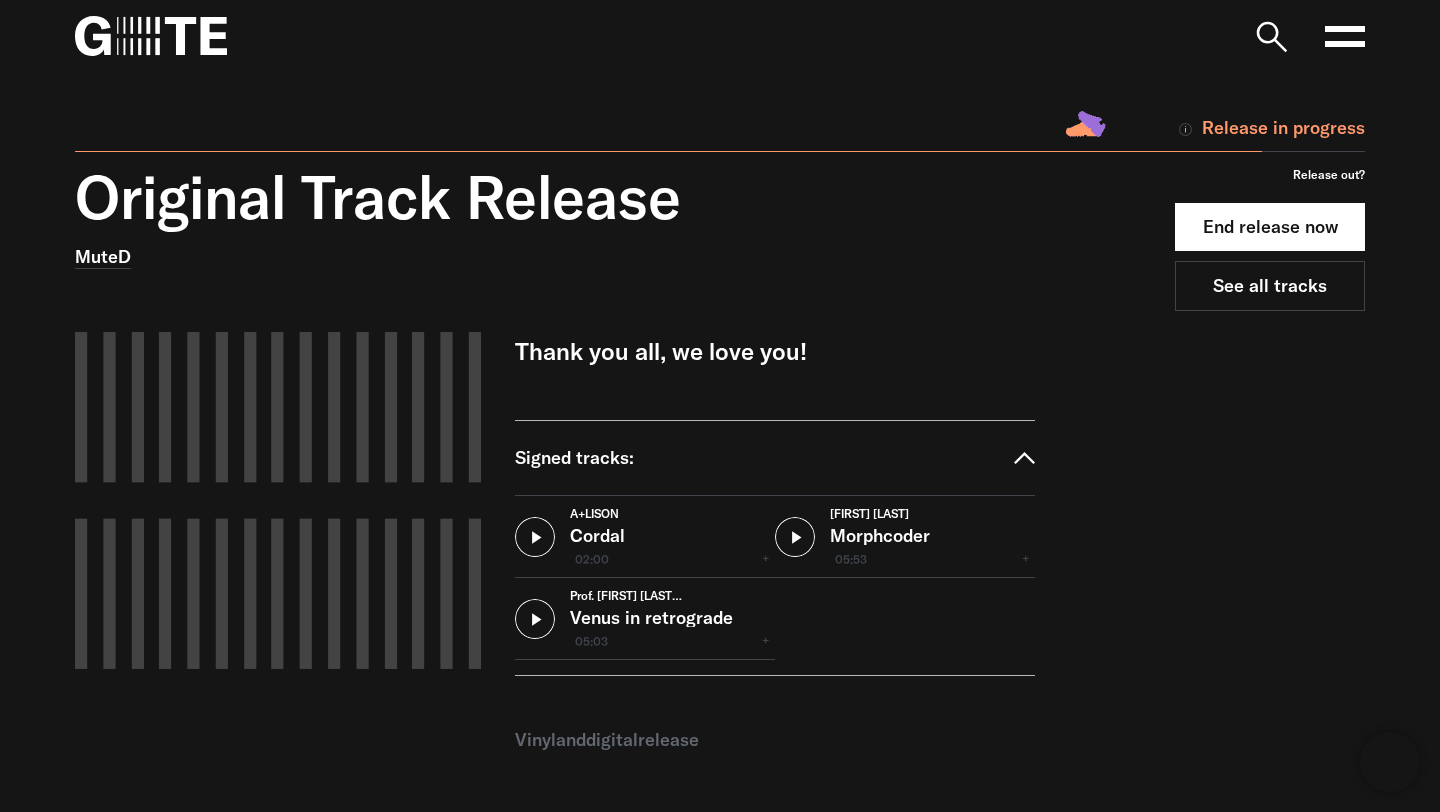 scroll, scrollTop: 0, scrollLeft: 0, axis: both 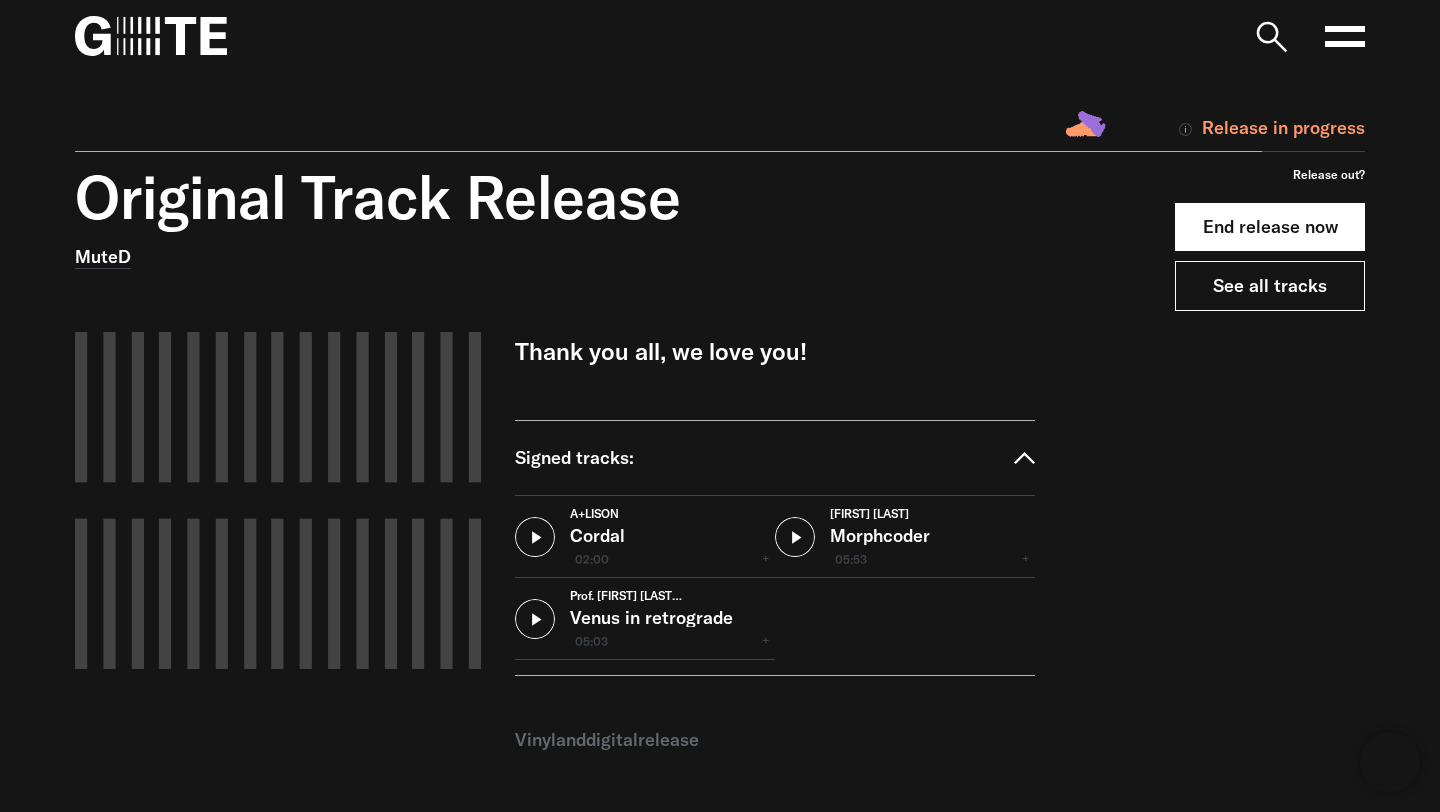 click on "See all tracks" at bounding box center [1270, 286] 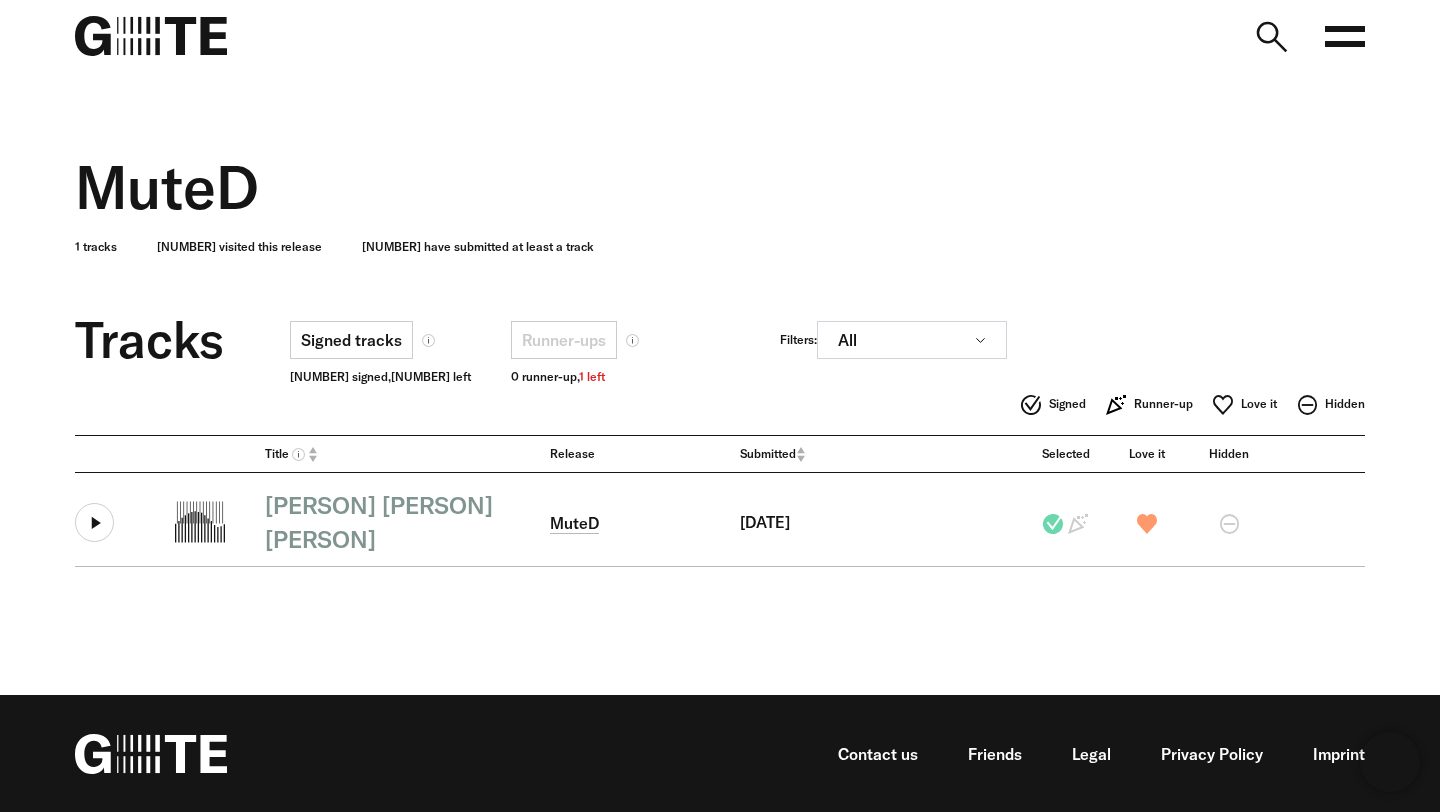 scroll, scrollTop: 0, scrollLeft: 0, axis: both 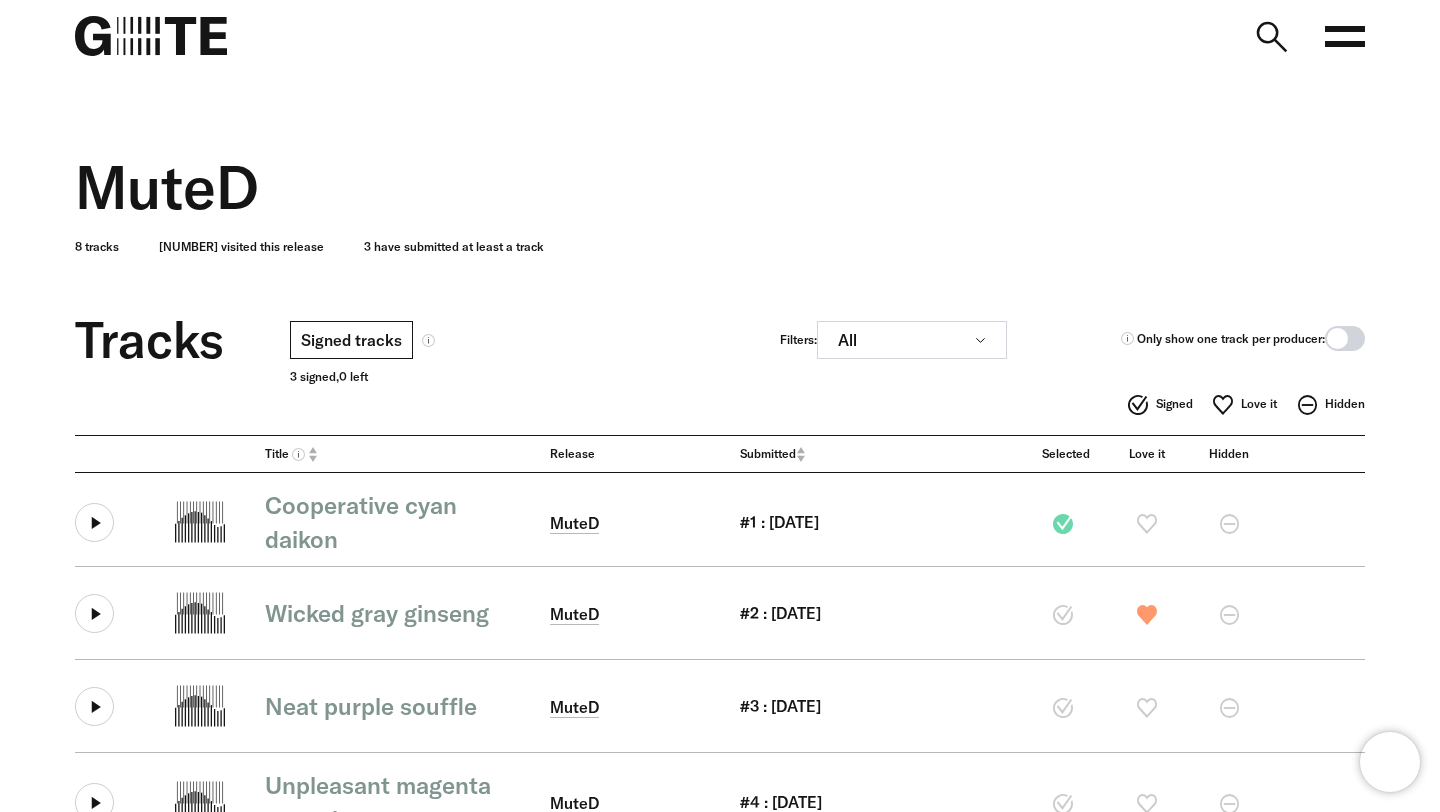 click on "Signed tracks" at bounding box center [351, 340] 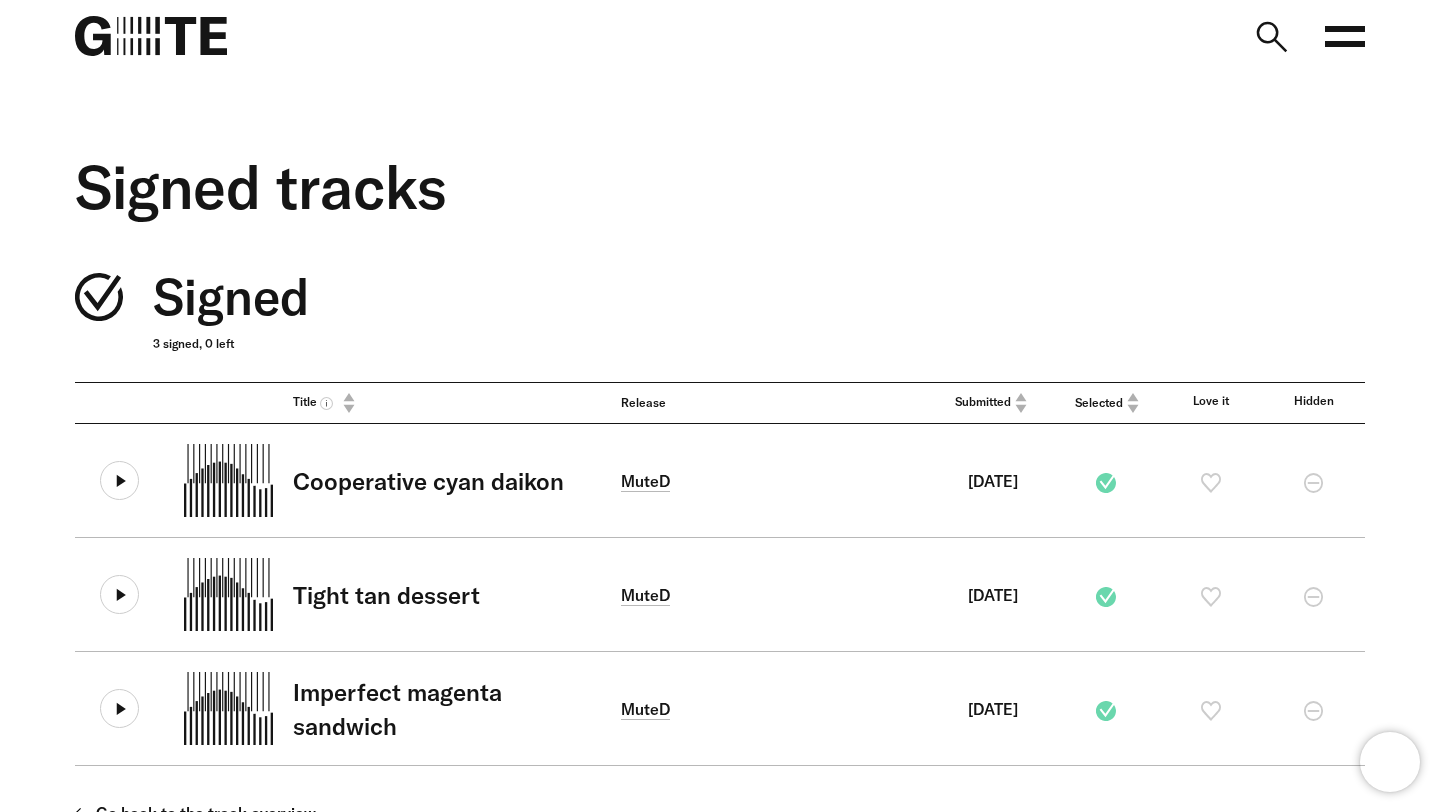 scroll, scrollTop: 0, scrollLeft: 0, axis: both 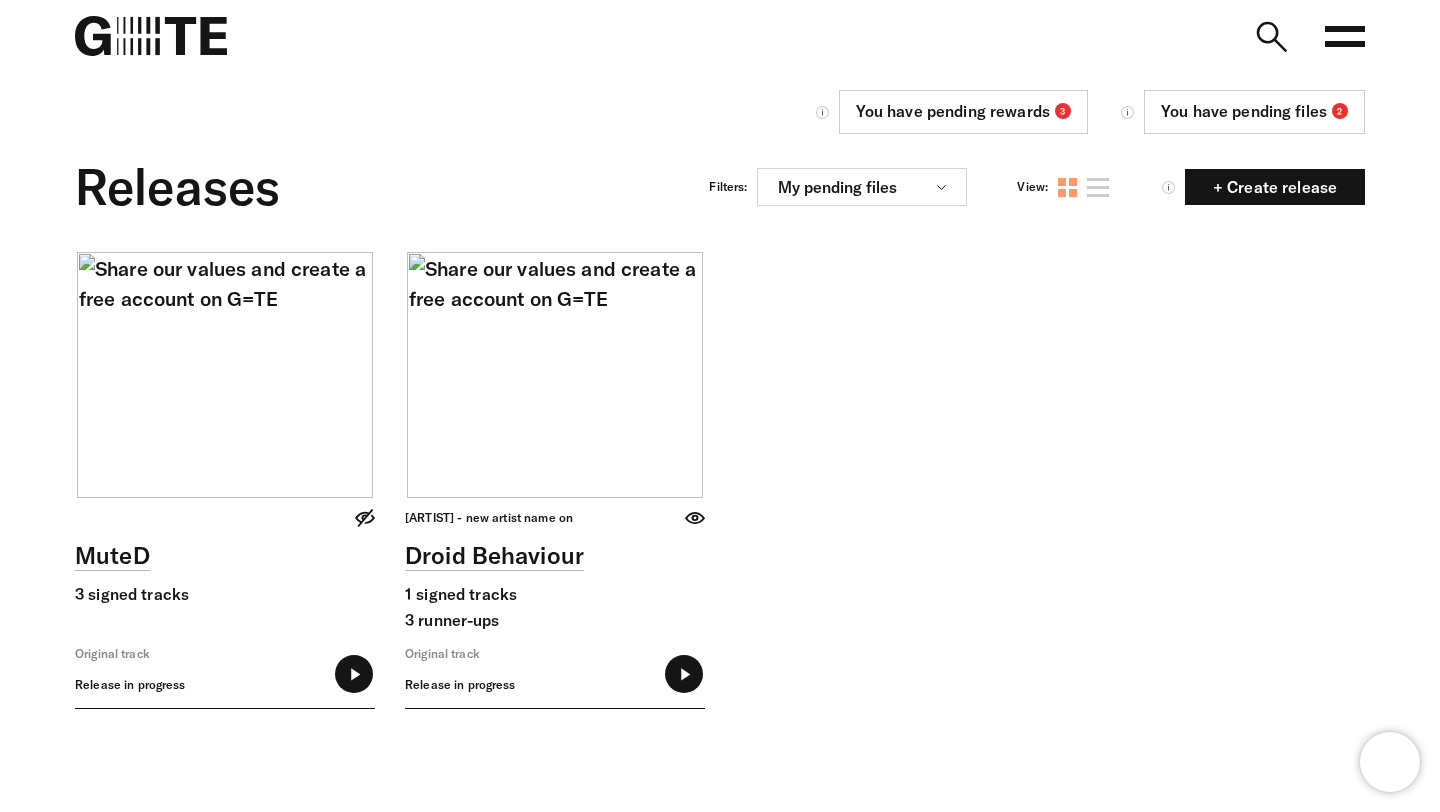 click on "You have pending rewards
[NUMBER]" at bounding box center (963, 112) 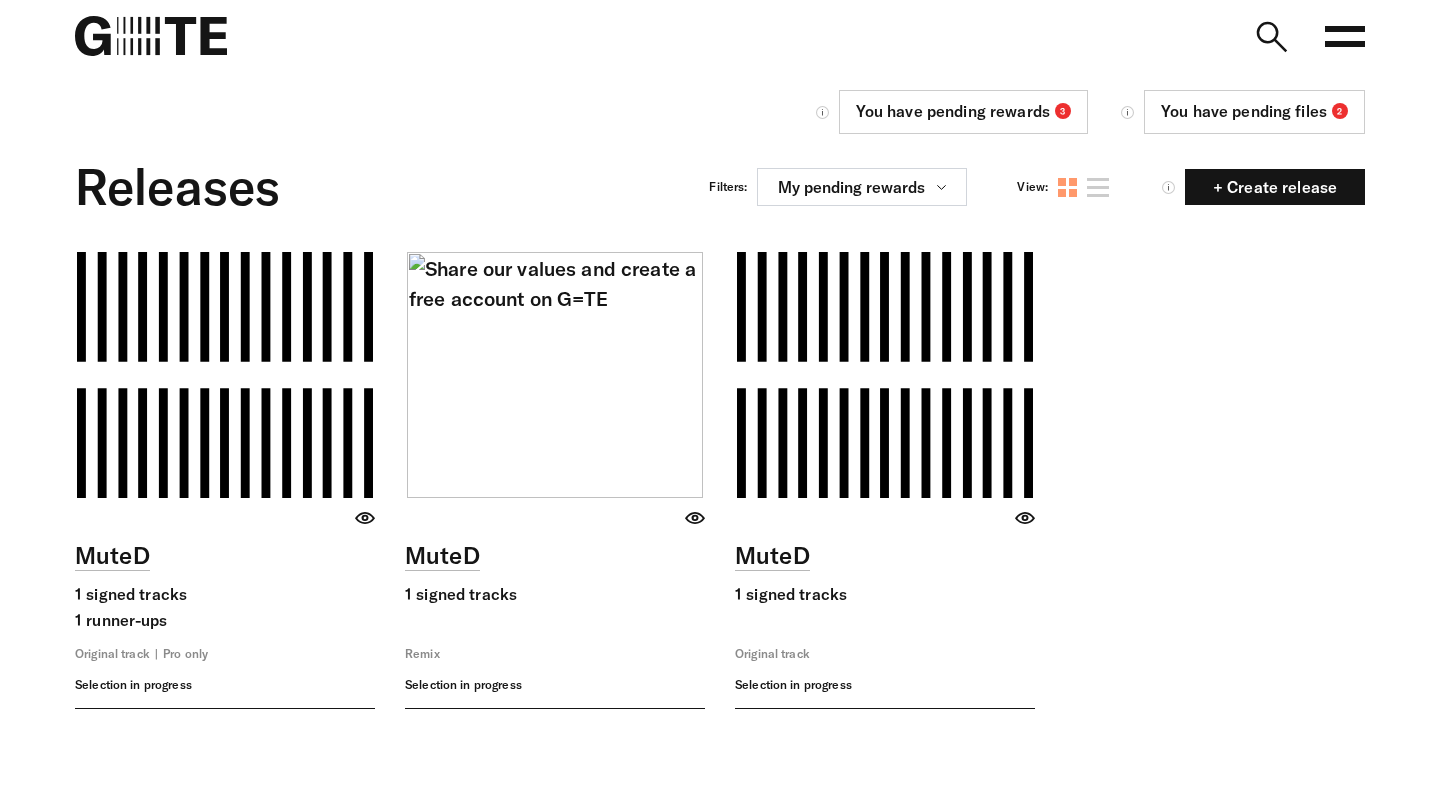 scroll, scrollTop: 0, scrollLeft: 0, axis: both 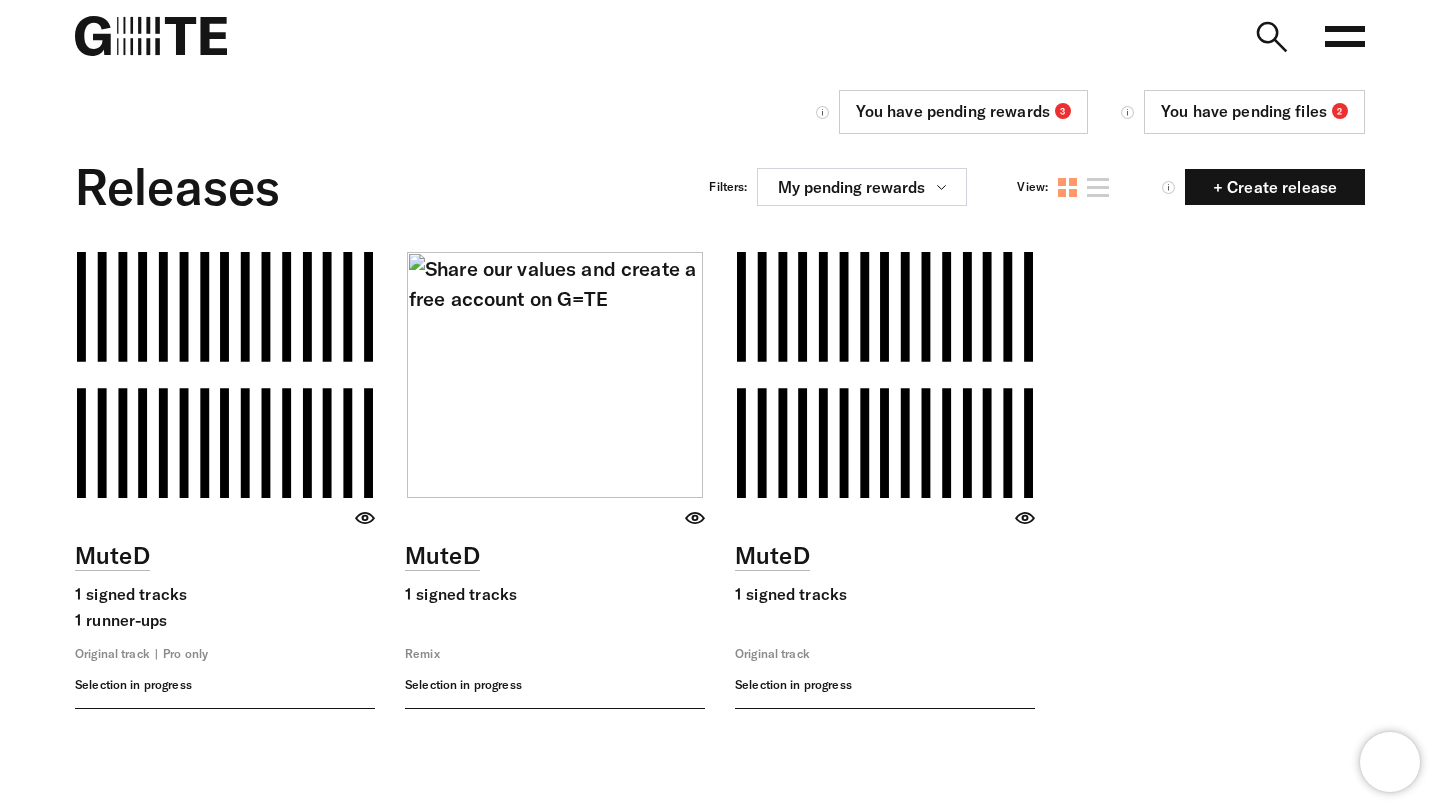 click on "You have pending files
2" at bounding box center [1254, 112] 